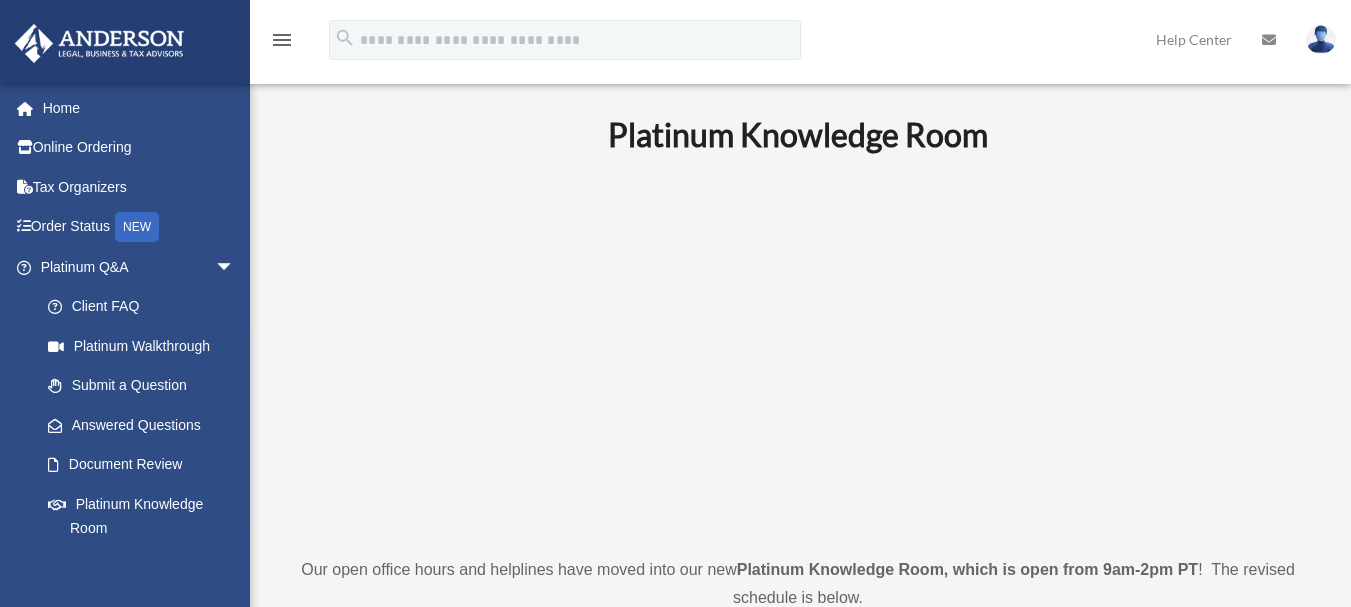 scroll, scrollTop: 0, scrollLeft: 0, axis: both 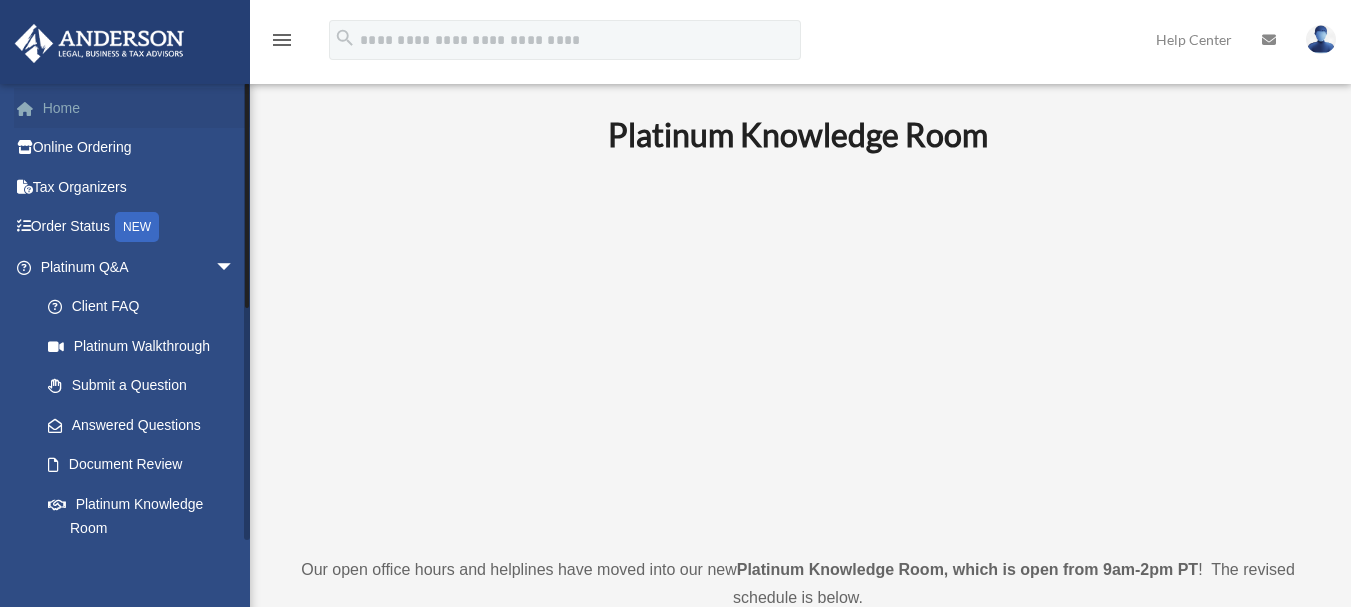 click on "Home" at bounding box center (139, 108) 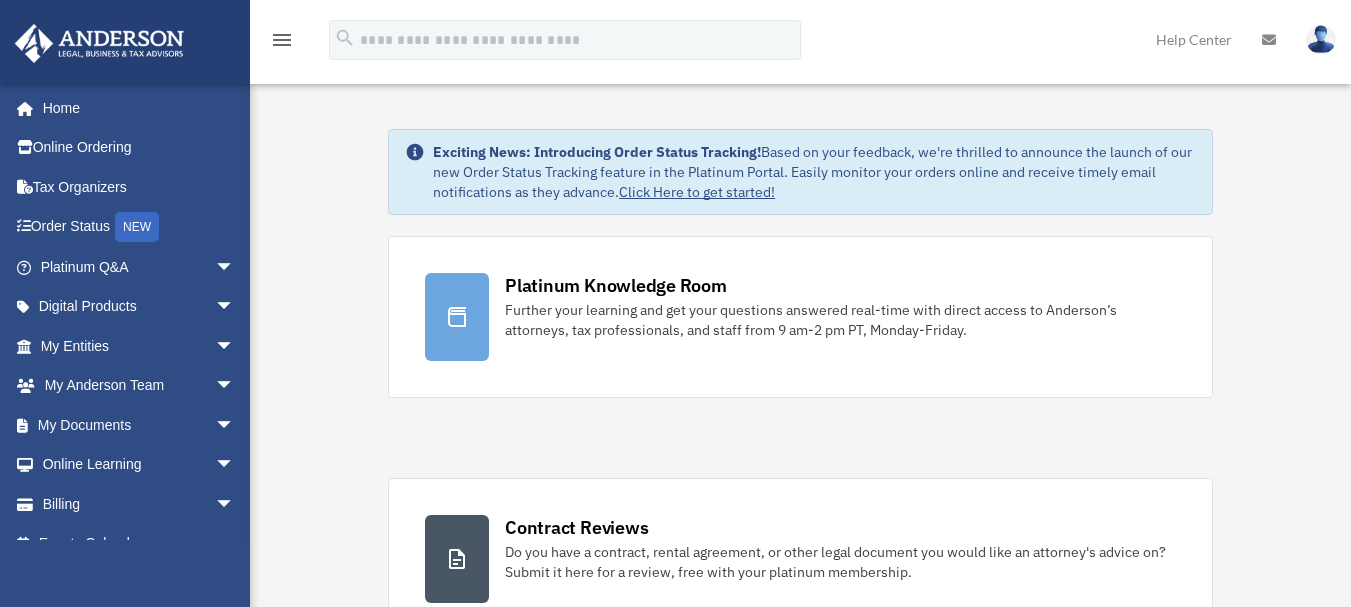 scroll, scrollTop: 0, scrollLeft: 0, axis: both 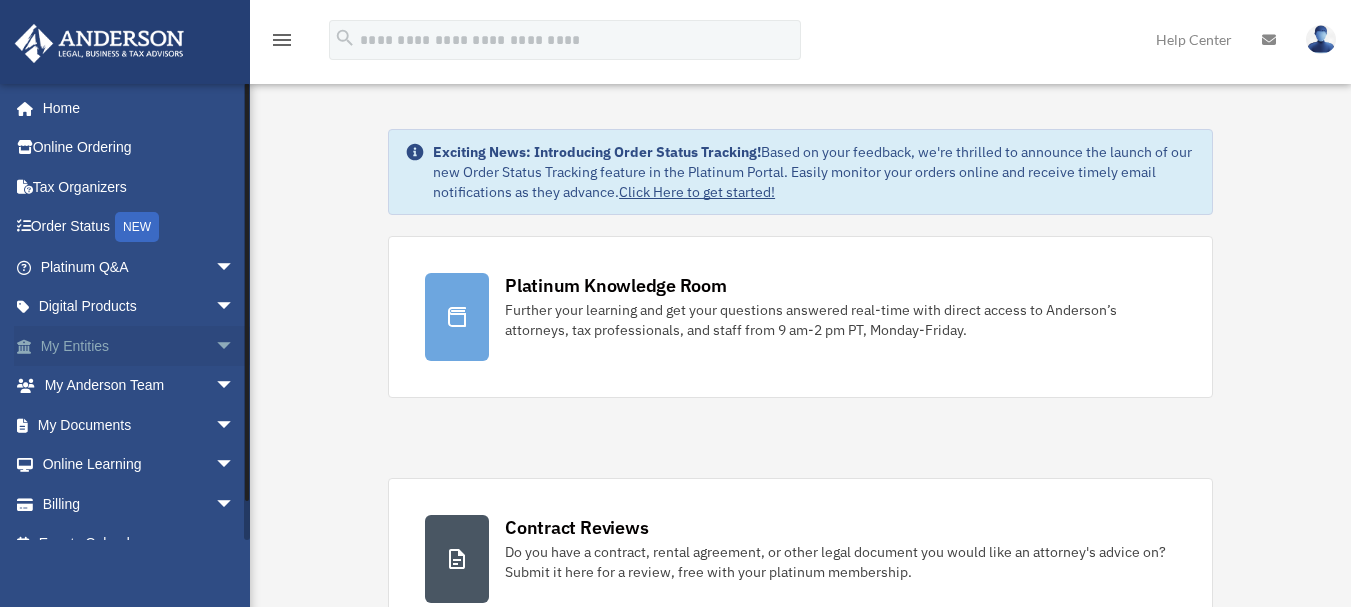 click on "arrow_drop_down" at bounding box center [235, 346] 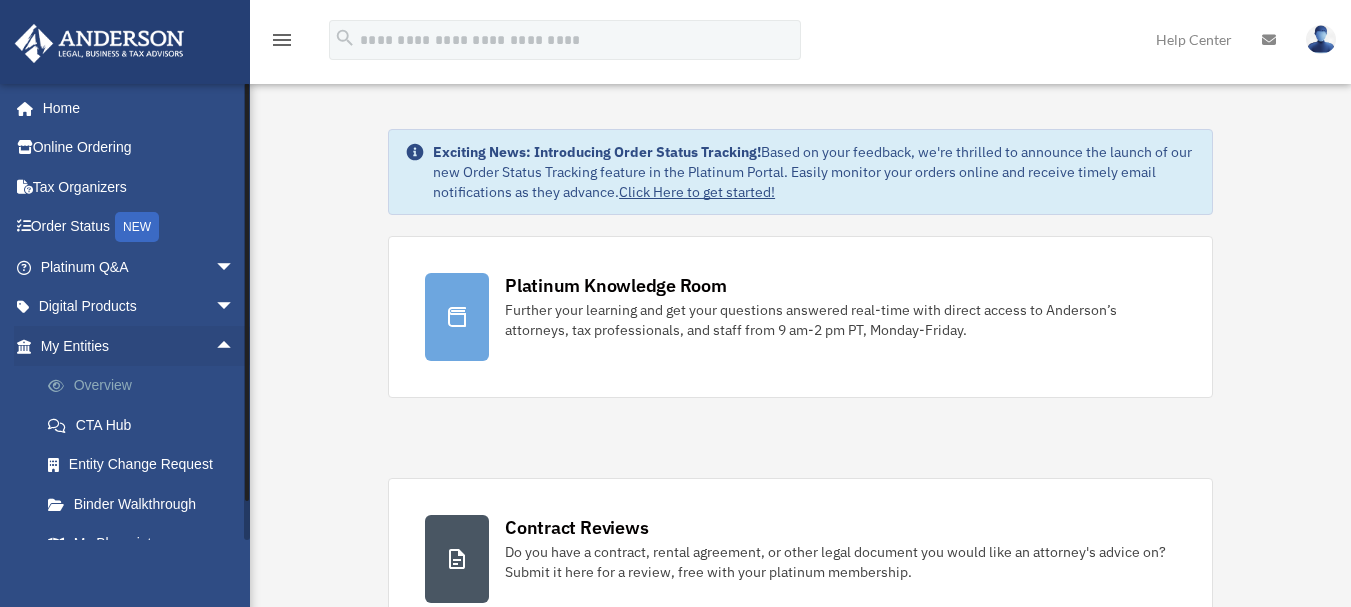 click on "Overview" at bounding box center (146, 386) 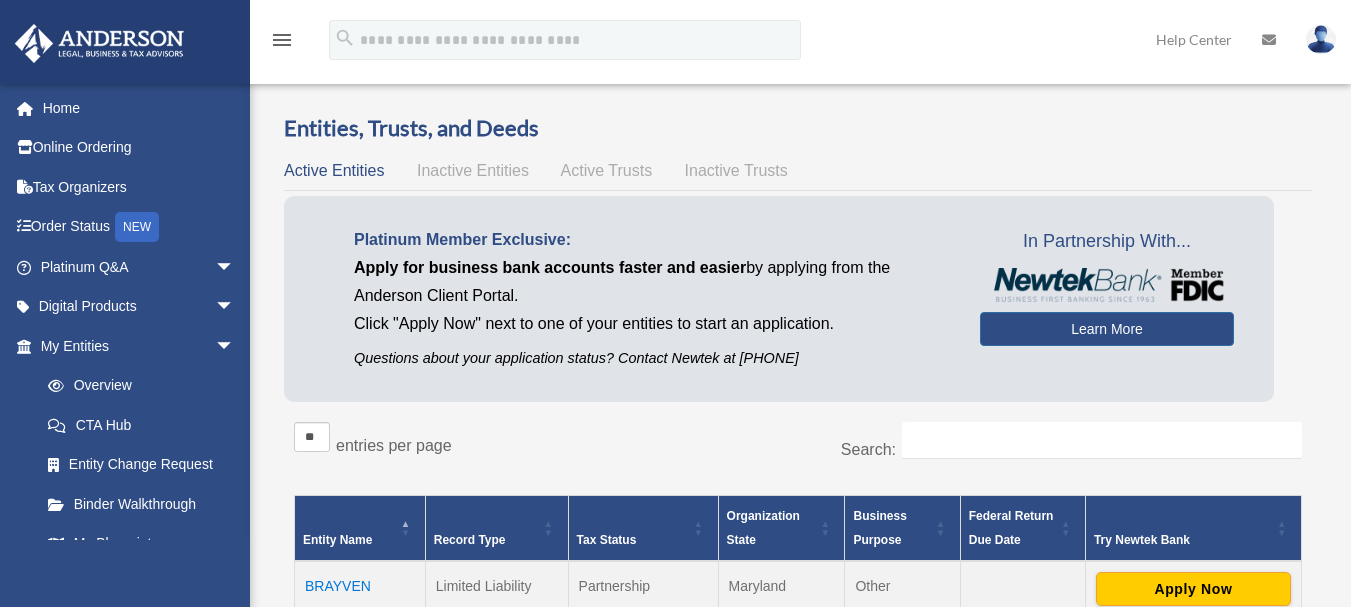 scroll, scrollTop: 0, scrollLeft: 0, axis: both 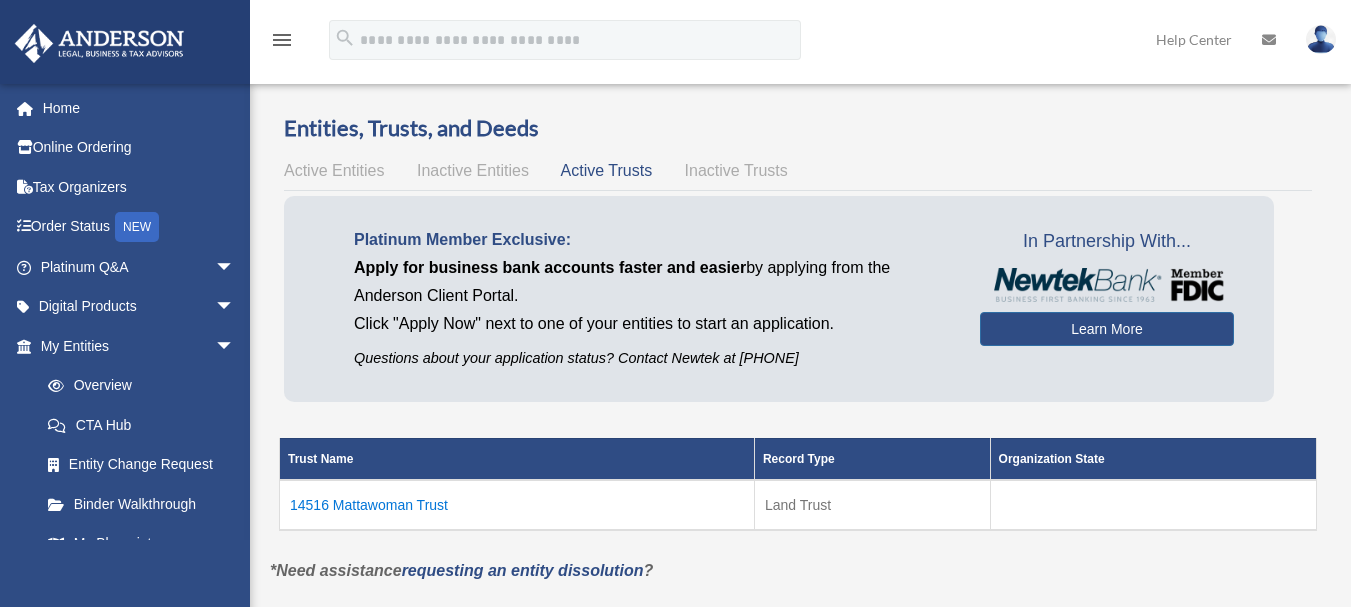 click on "14516 Mattawoman Trust" at bounding box center (517, 505) 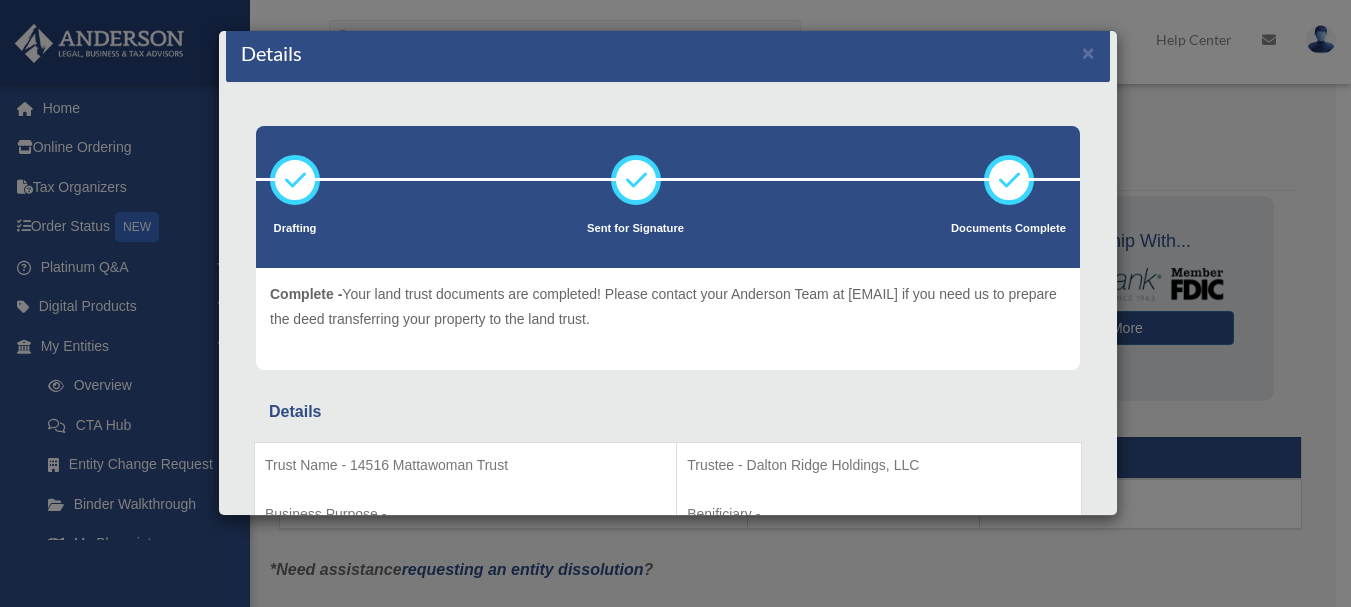scroll, scrollTop: 0, scrollLeft: 0, axis: both 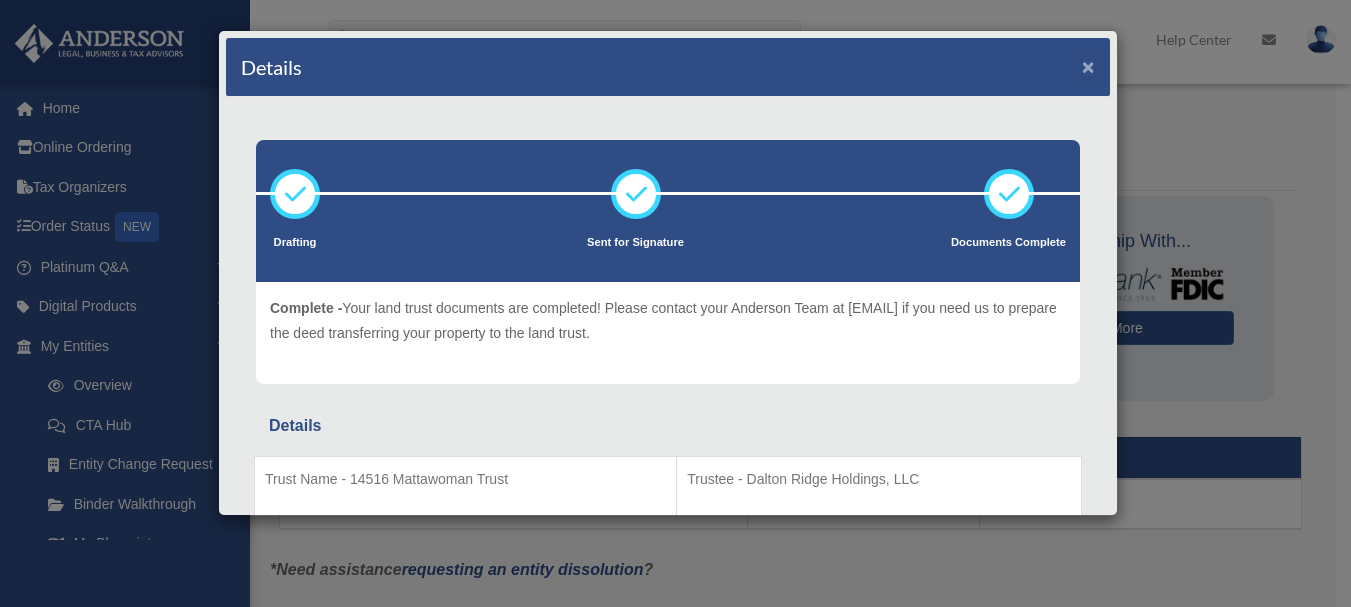 click on "×" at bounding box center (1088, 66) 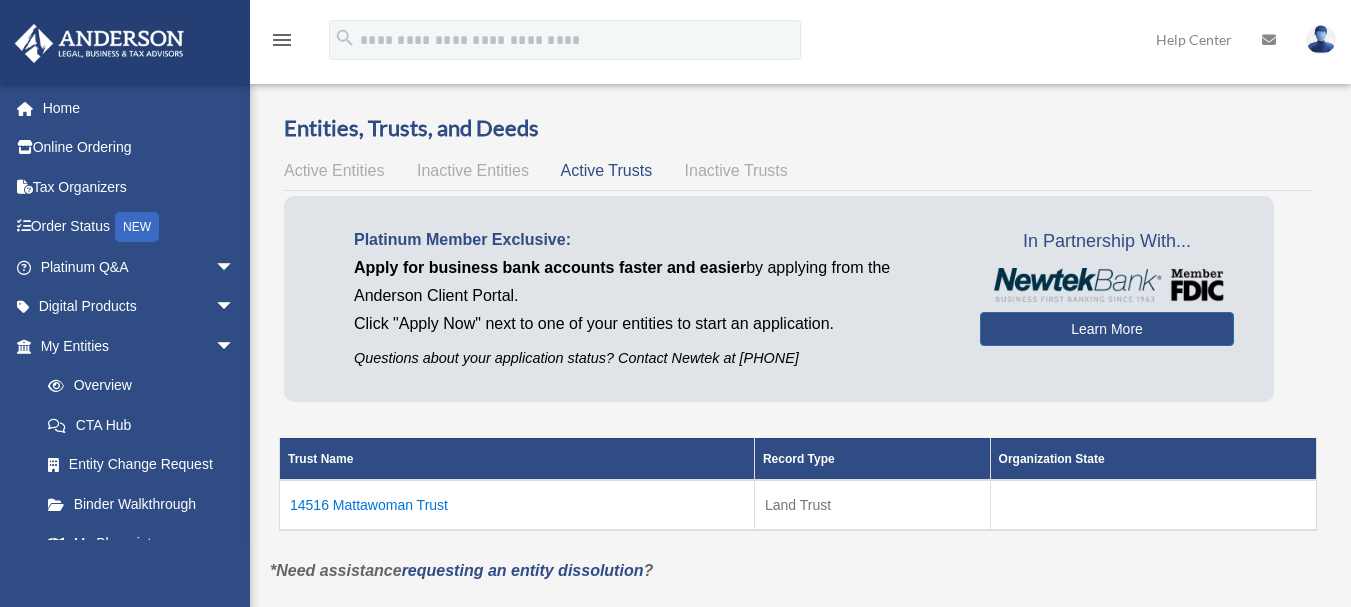 click on "14516 Mattawoman Trust" at bounding box center [517, 505] 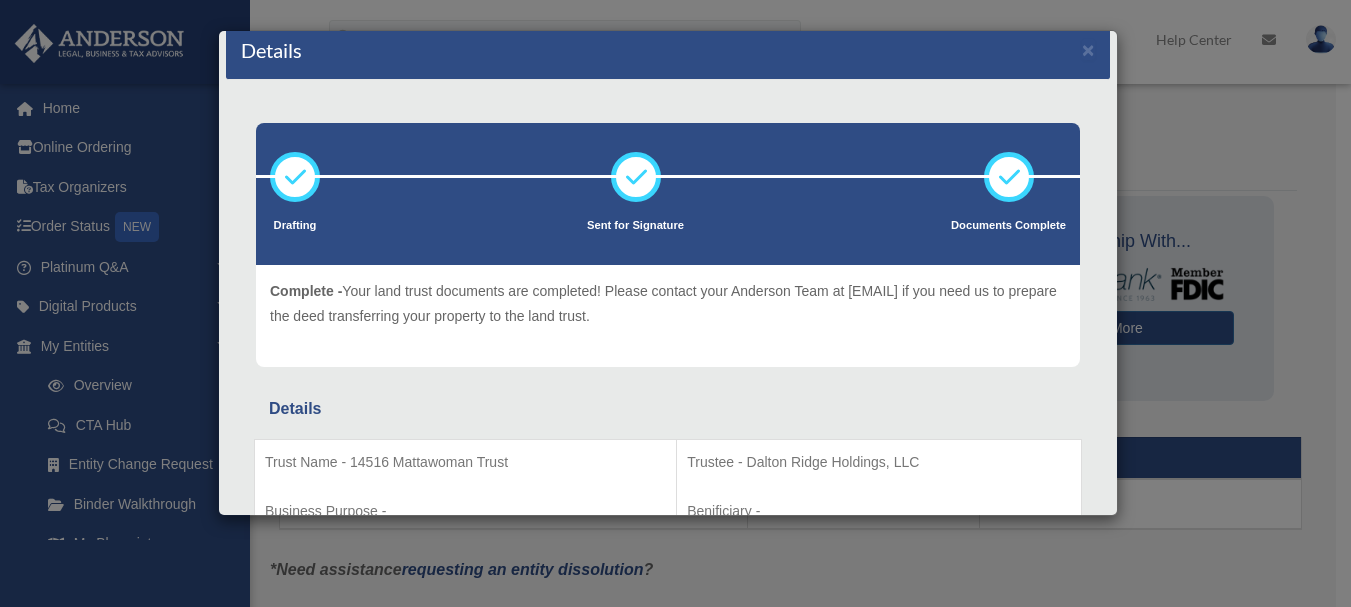 scroll, scrollTop: 0, scrollLeft: 0, axis: both 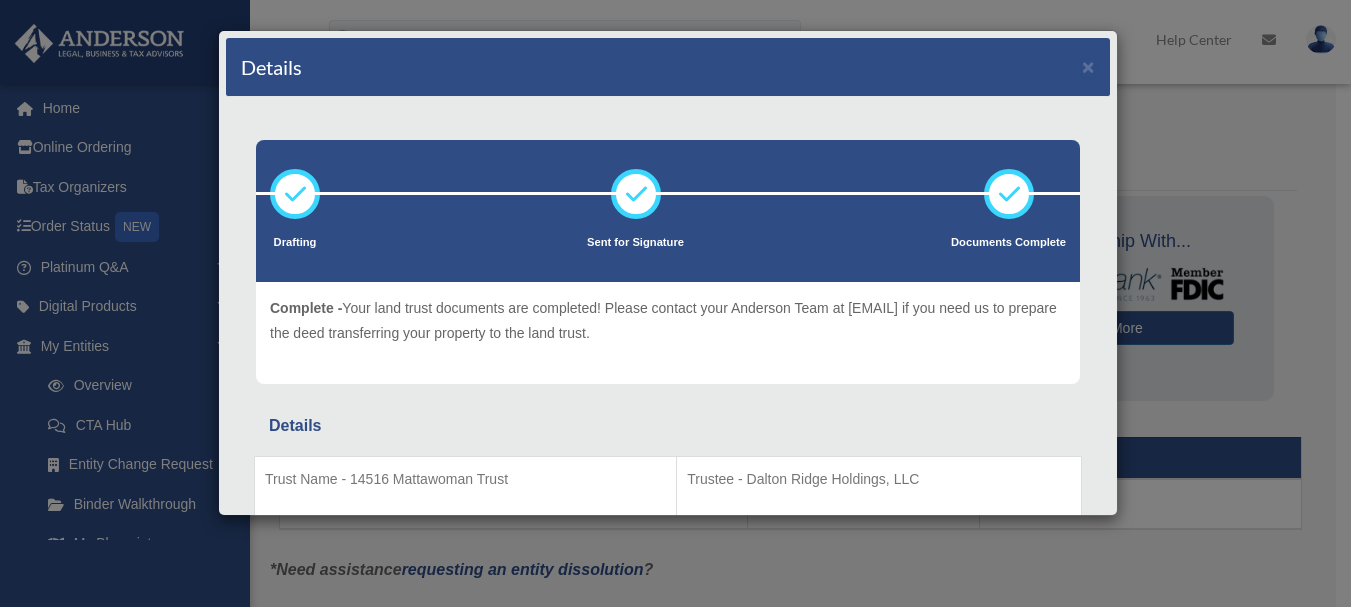 click on "Details
×
Drafting
Sent for Signature" at bounding box center (675, 303) 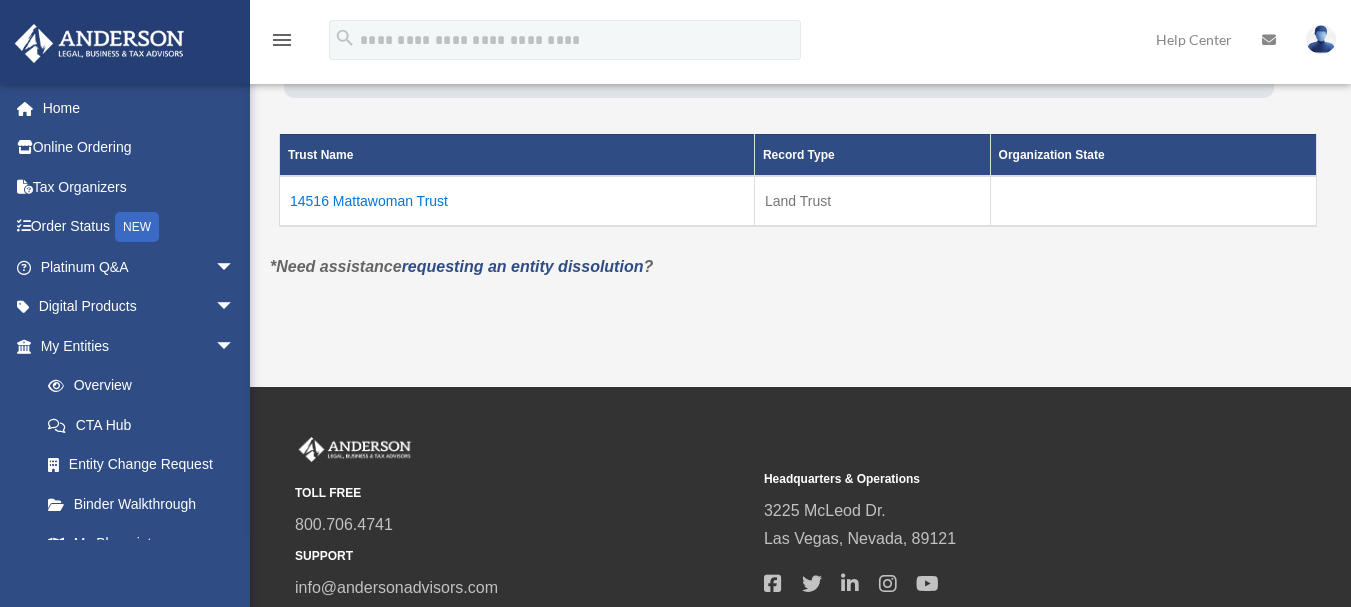 scroll, scrollTop: 0, scrollLeft: 0, axis: both 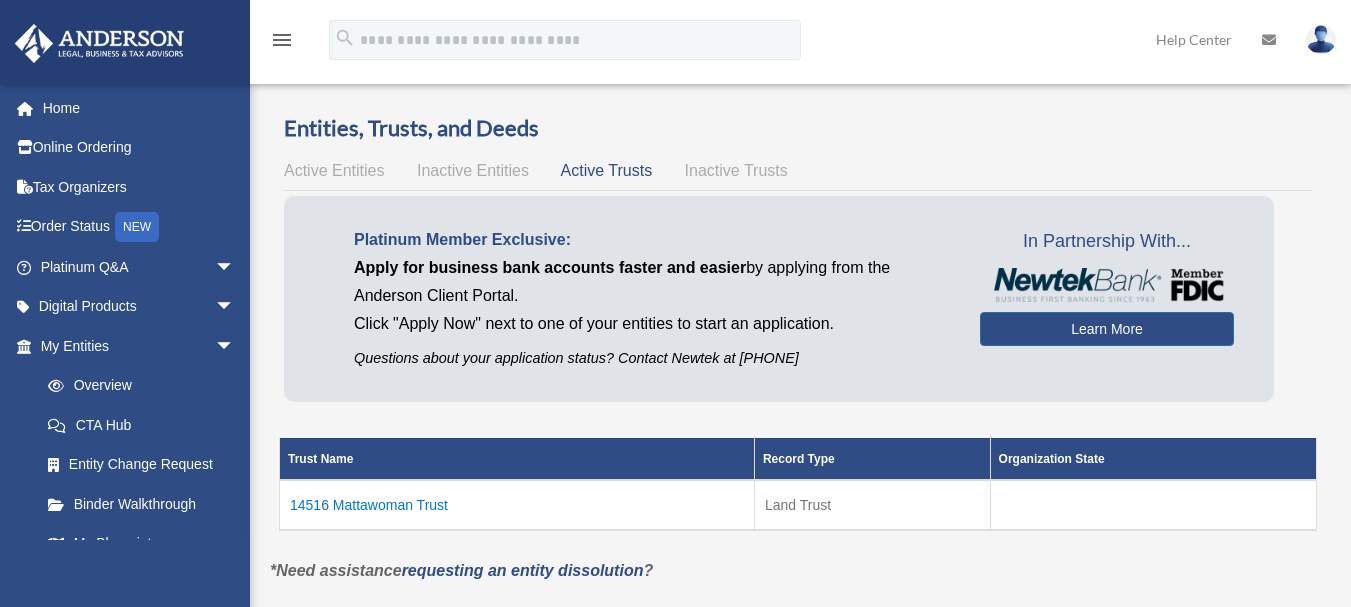 click on "Inactive Entities" at bounding box center [473, 170] 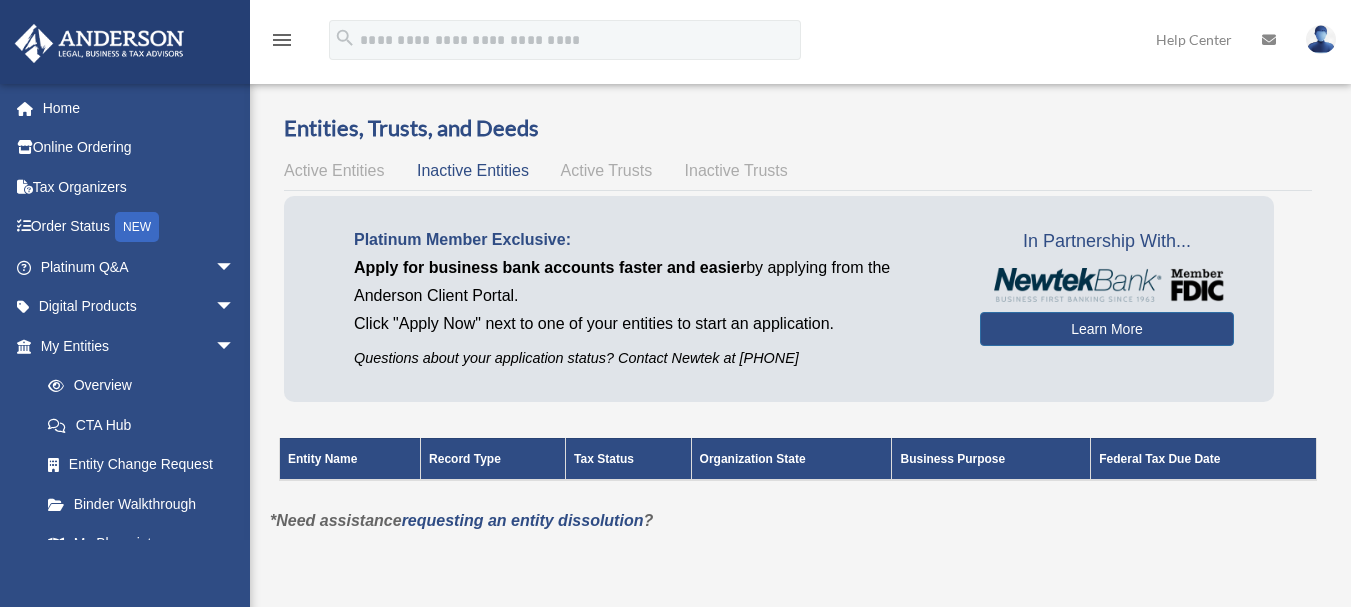 click on "Active Entities" at bounding box center [334, 170] 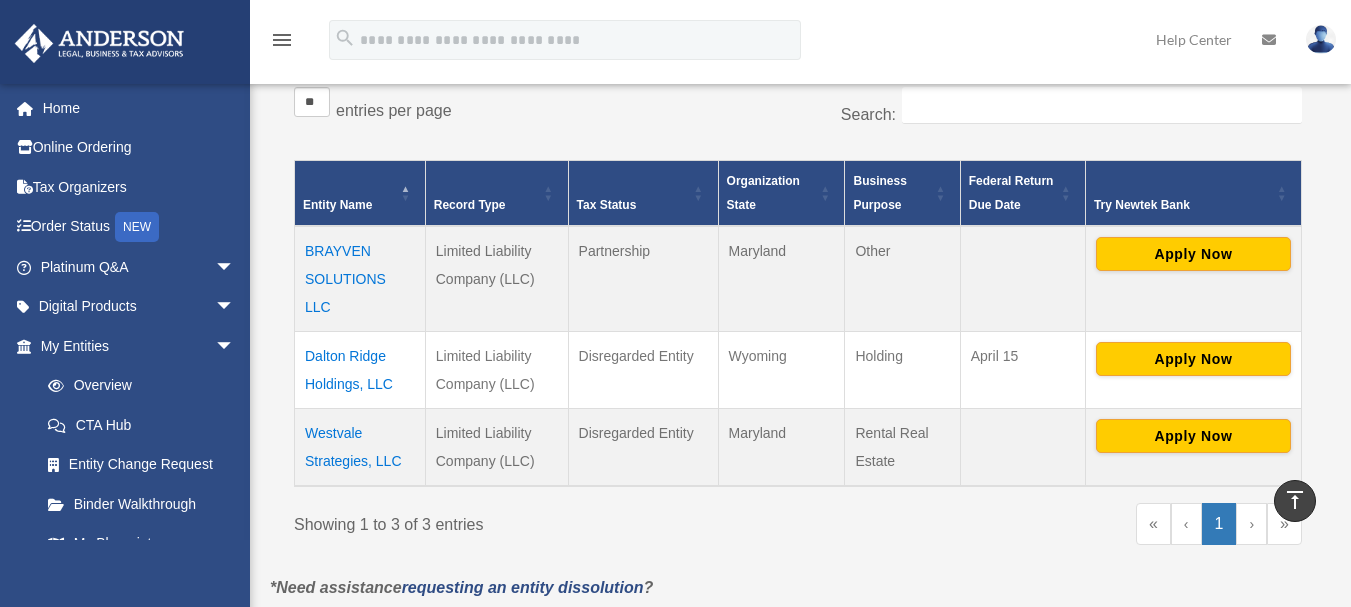 scroll, scrollTop: 397, scrollLeft: 0, axis: vertical 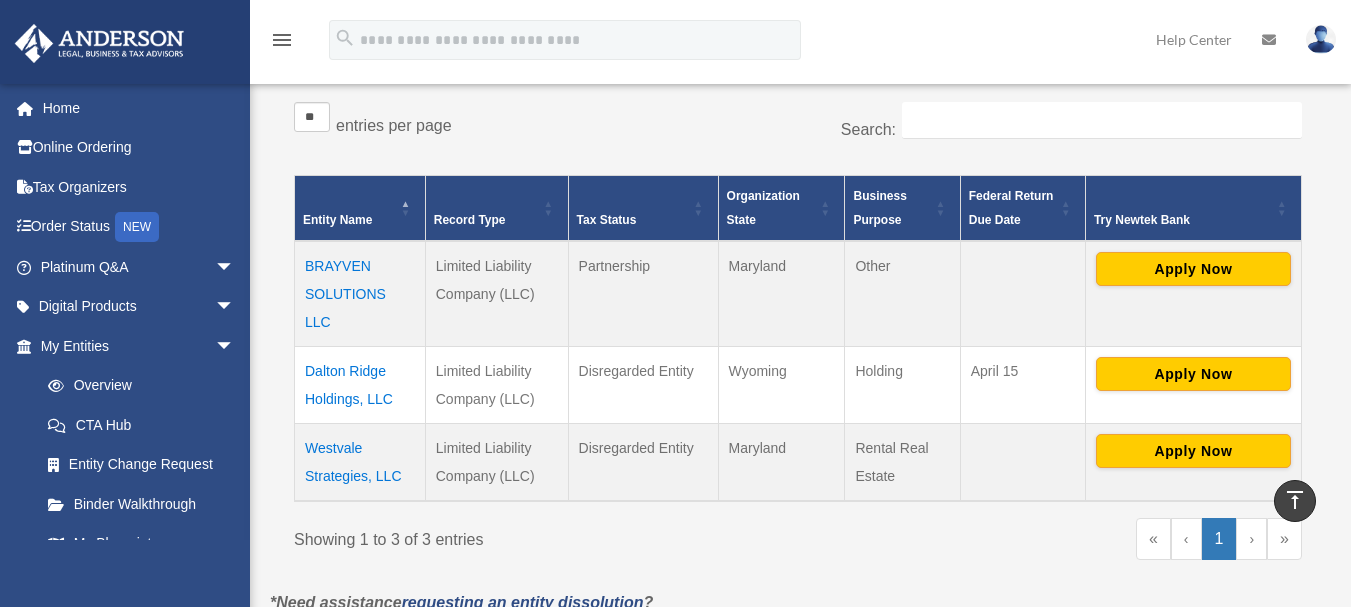 click on "Westvale Strategies, LLC" at bounding box center [360, 463] 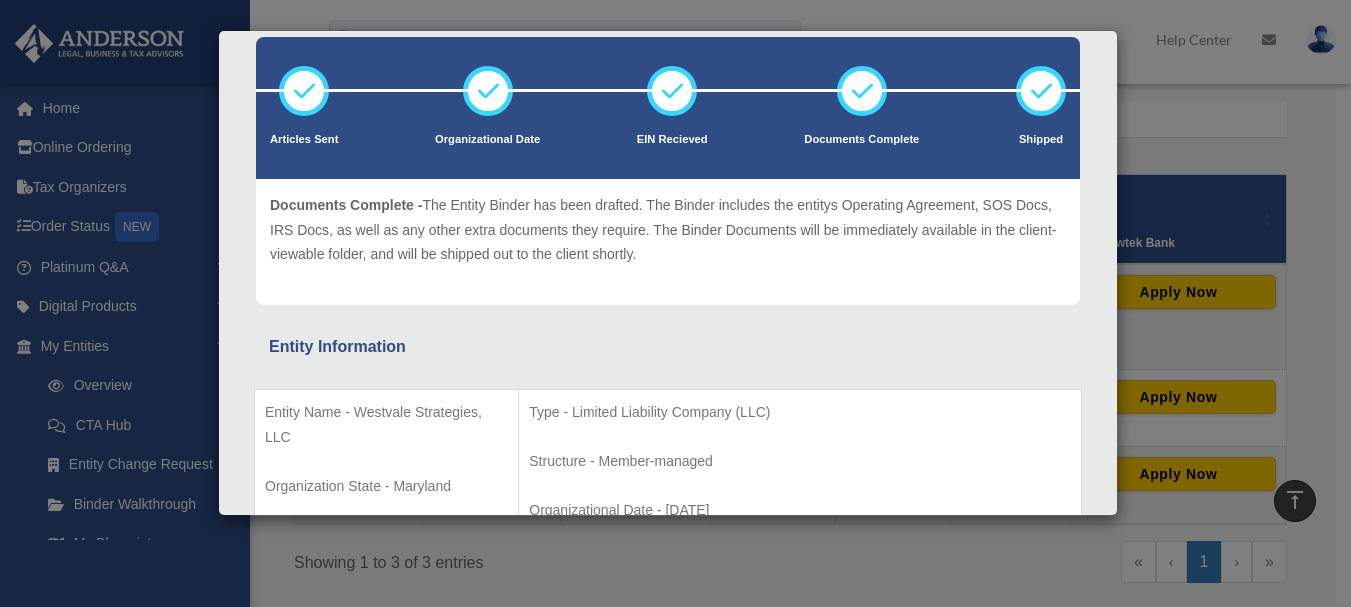scroll, scrollTop: 0, scrollLeft: 0, axis: both 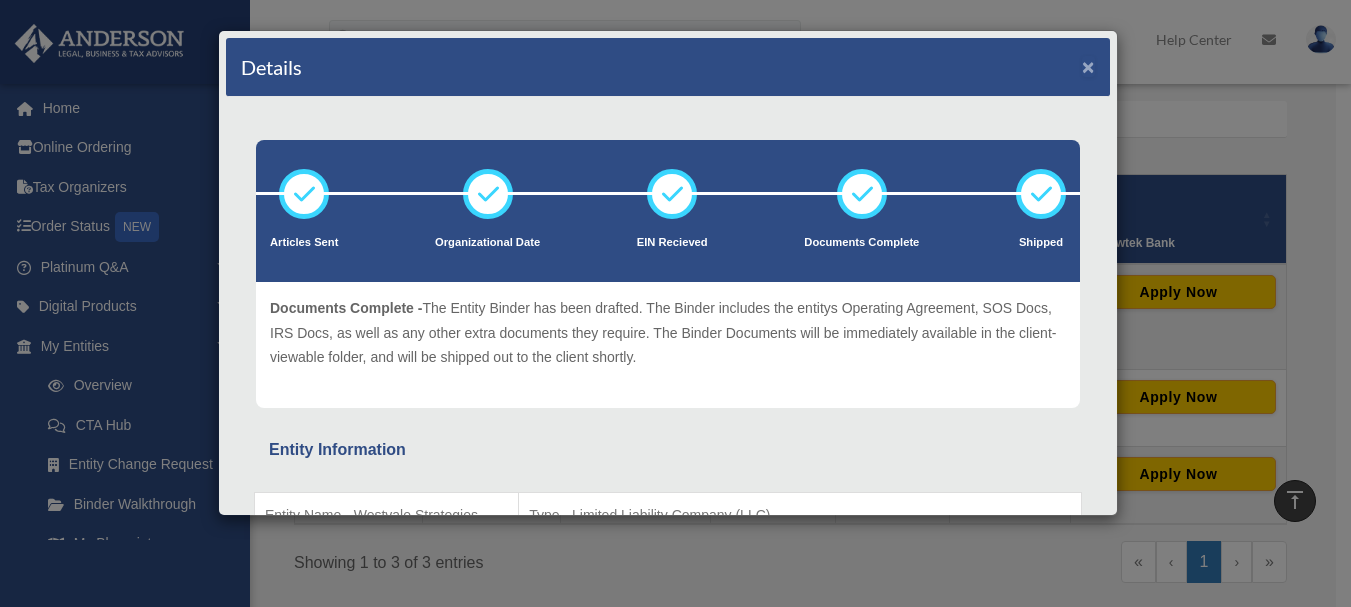 click on "×" at bounding box center (1088, 66) 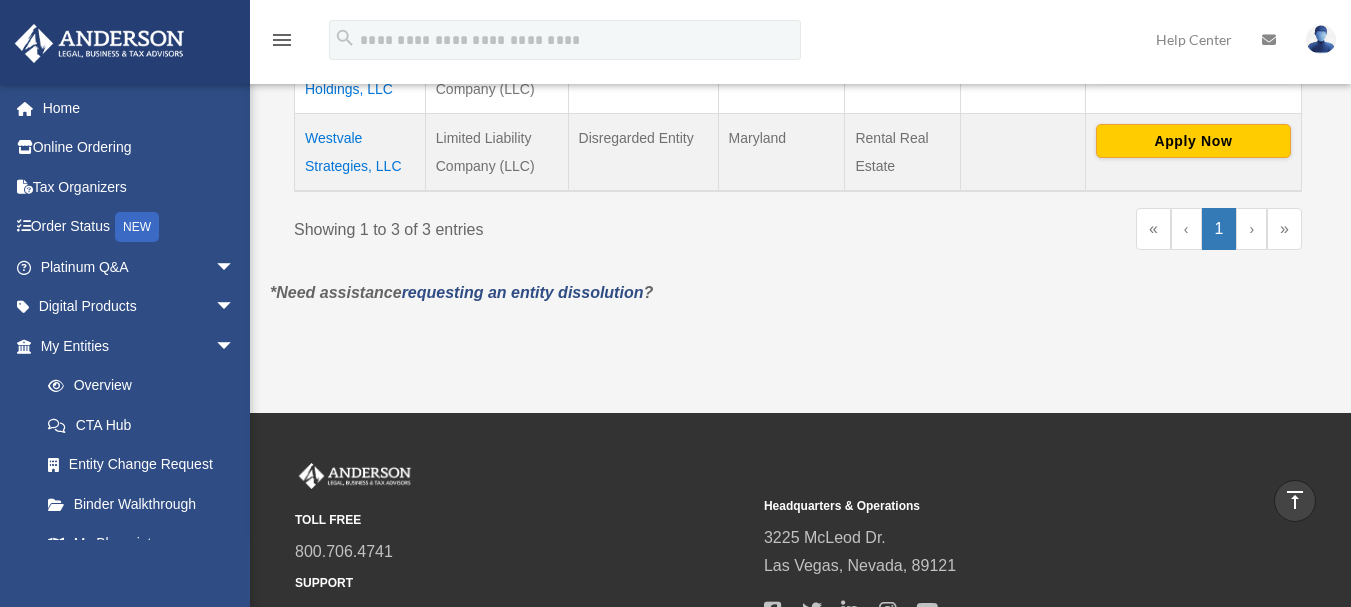 scroll, scrollTop: 645, scrollLeft: 0, axis: vertical 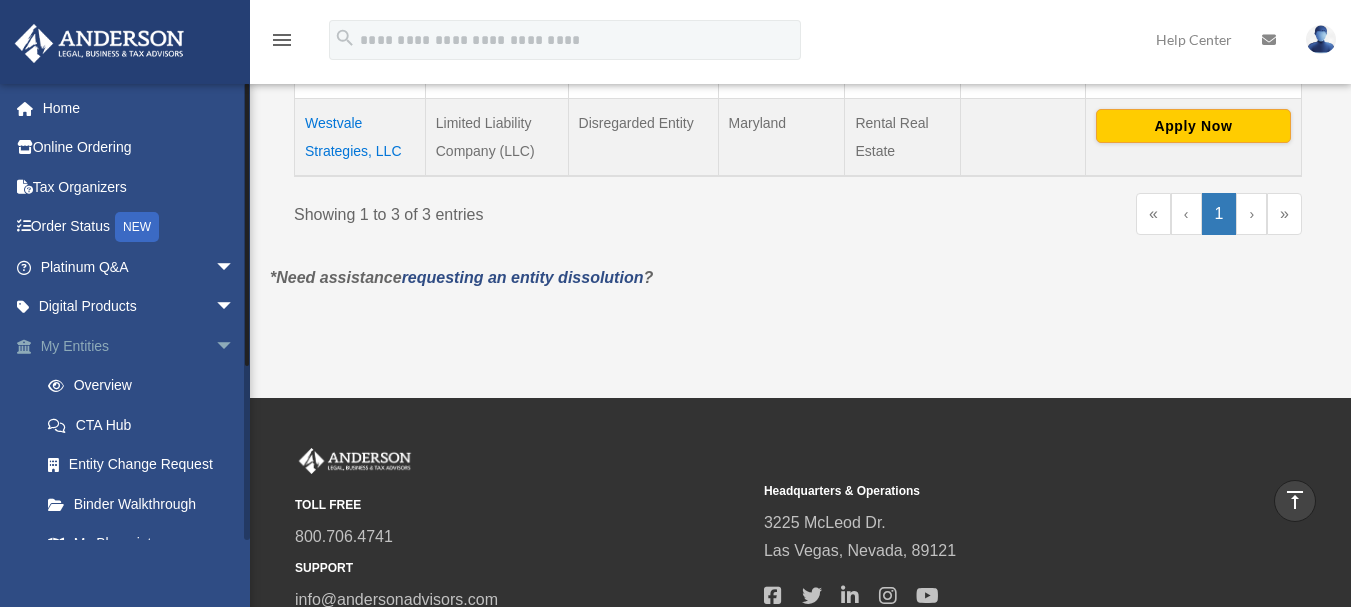 click on "arrow_drop_down" at bounding box center (235, 346) 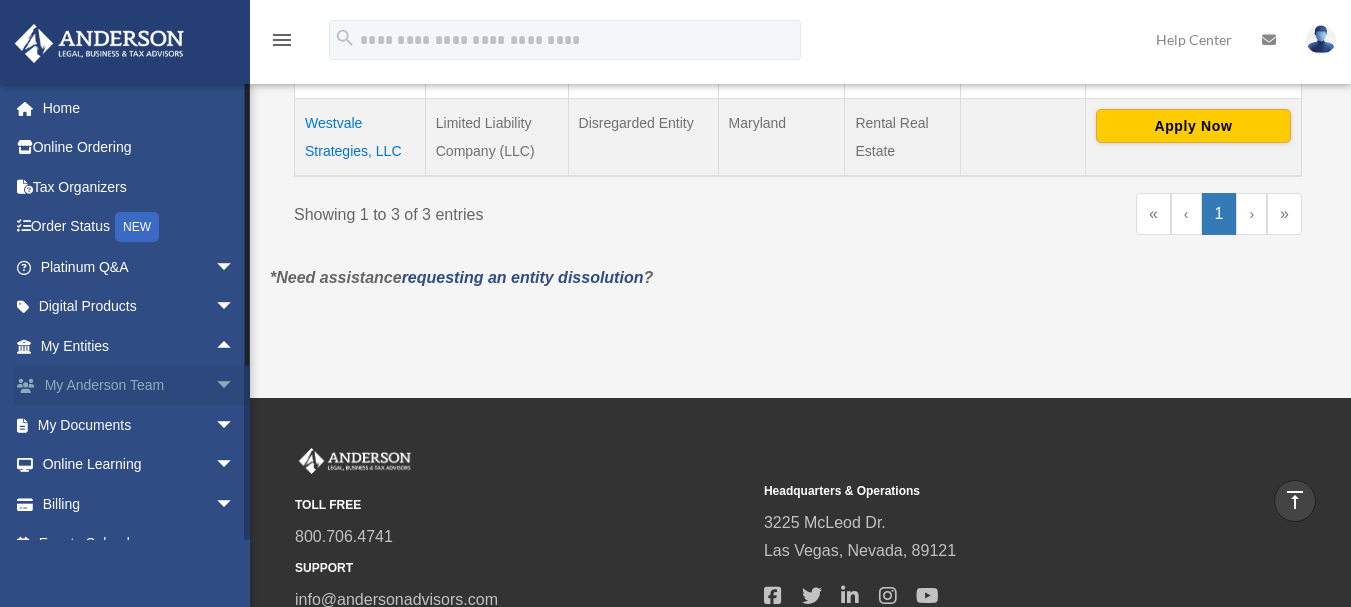 click on "arrow_drop_down" at bounding box center [235, 386] 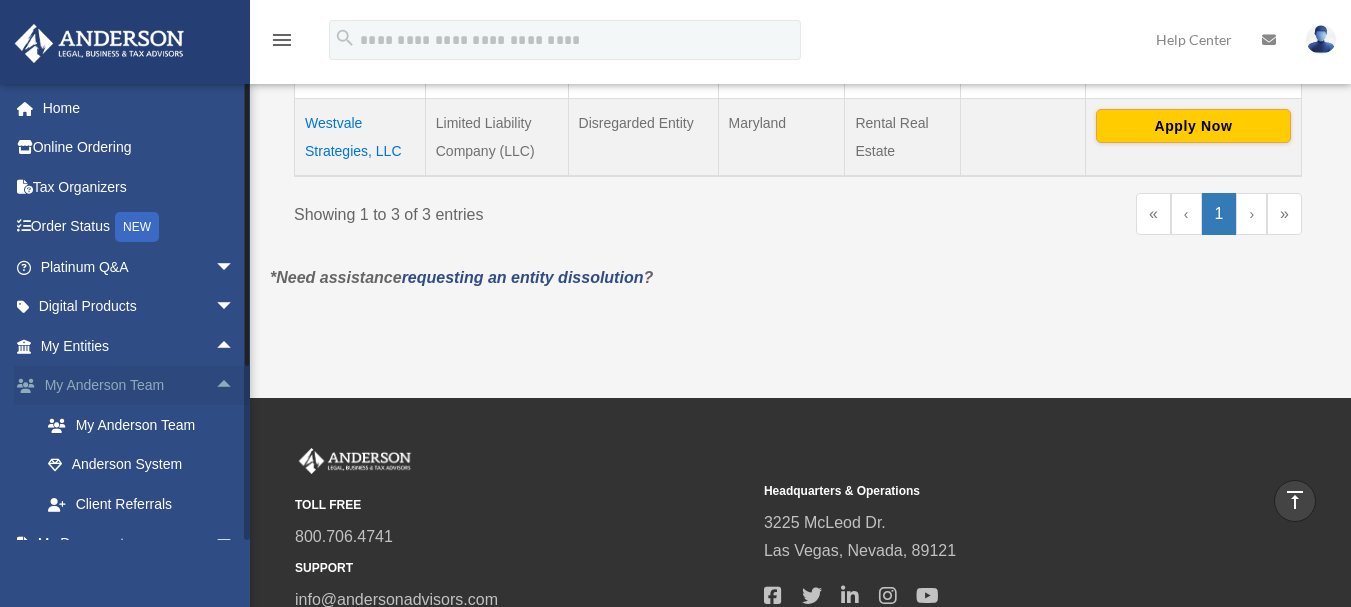 click on "arrow_drop_up" at bounding box center (235, 386) 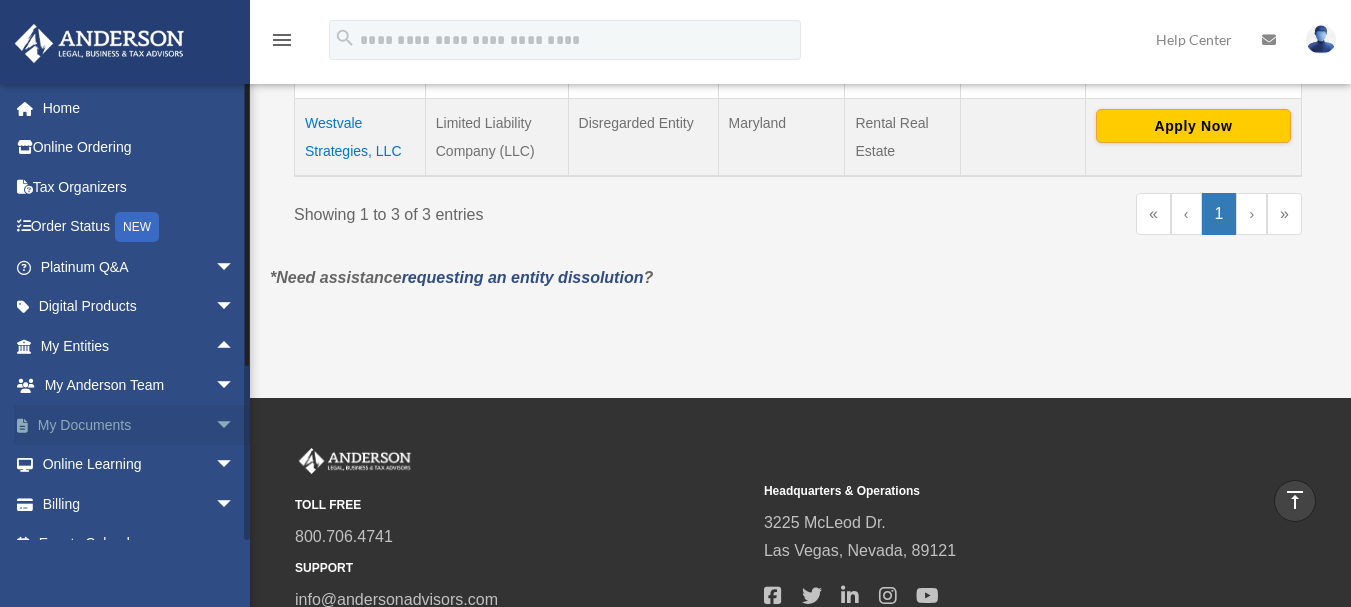 click on "arrow_drop_down" at bounding box center [235, 425] 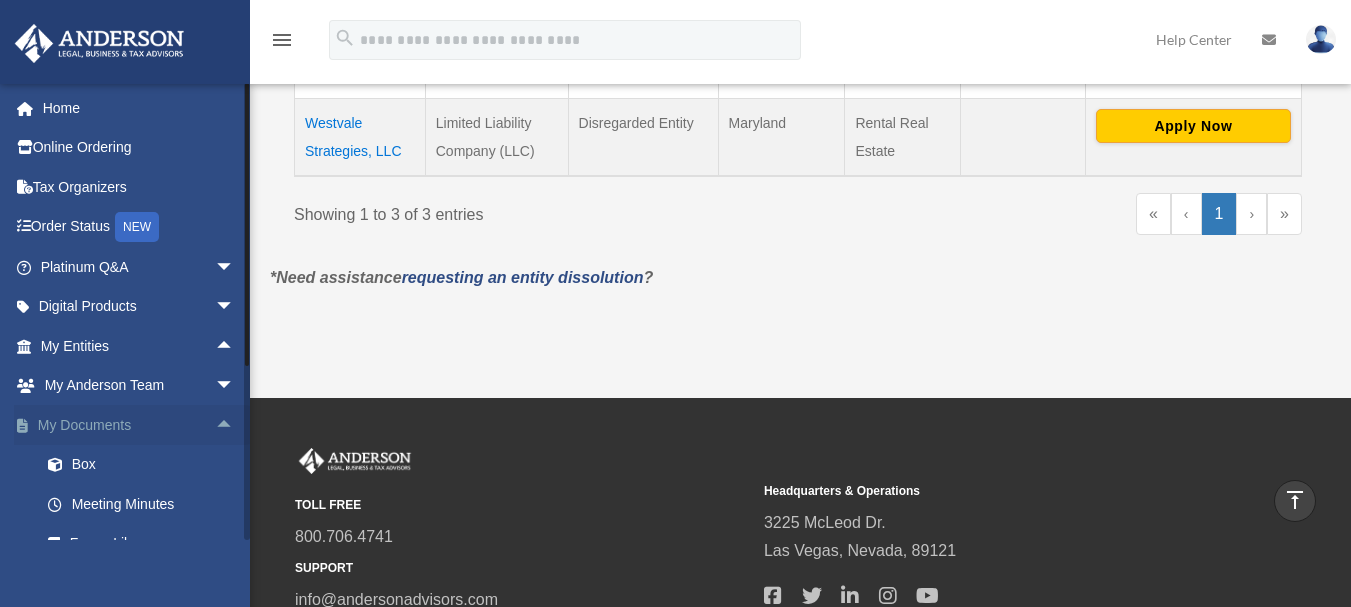 click on "arrow_drop_up" at bounding box center (235, 425) 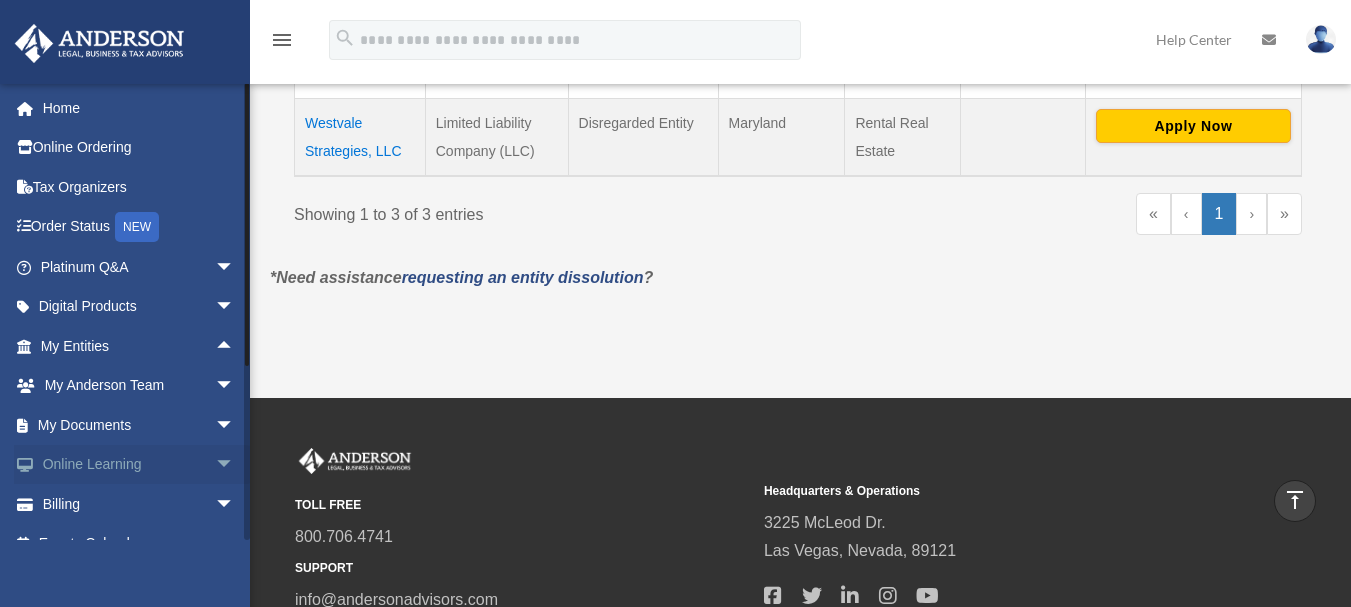 click on "arrow_drop_down" at bounding box center (235, 465) 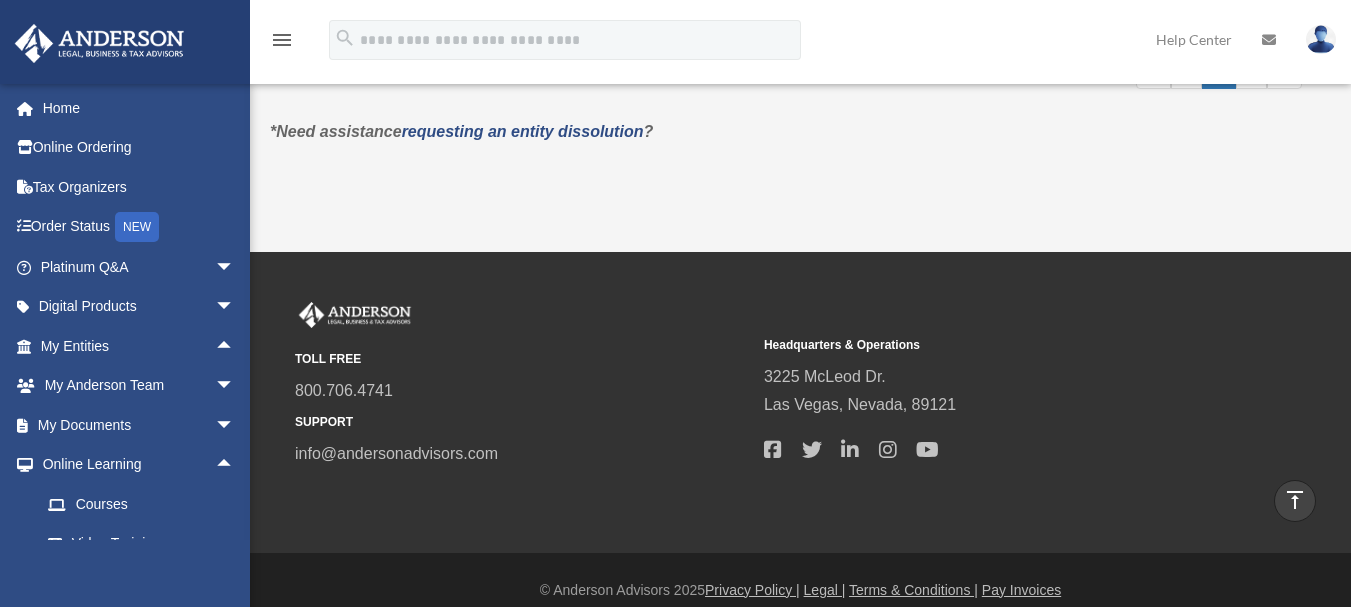 scroll, scrollTop: 811, scrollLeft: 0, axis: vertical 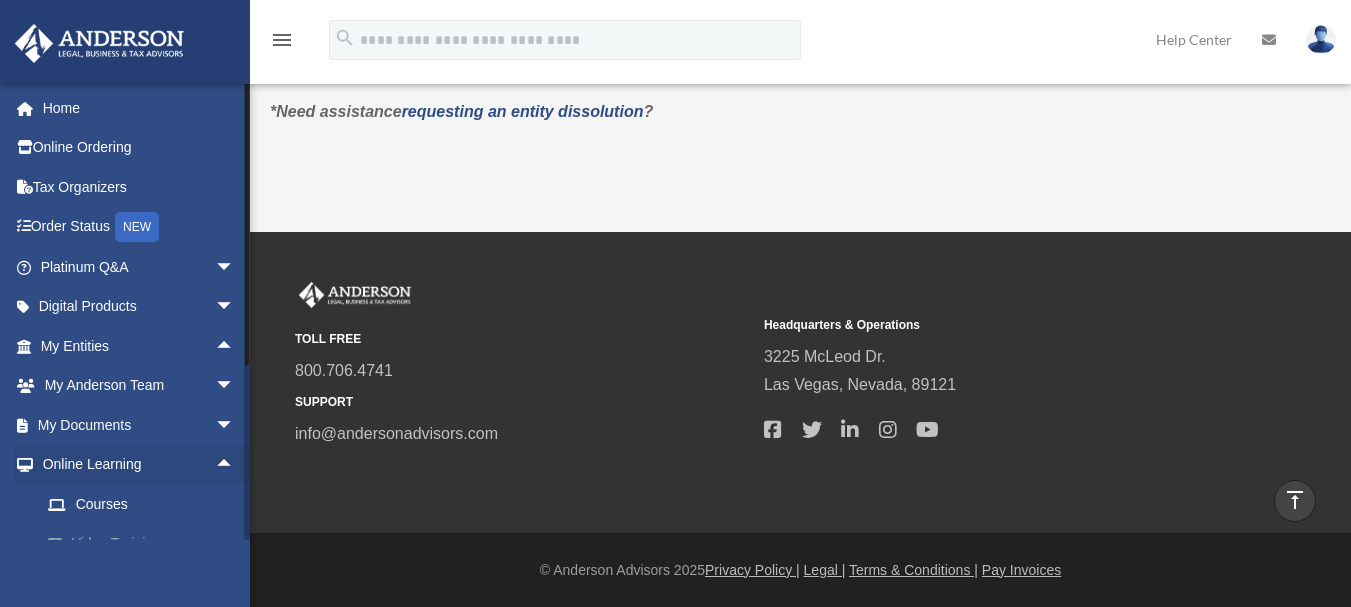 drag, startPoint x: 243, startPoint y: 359, endPoint x: 242, endPoint y: 538, distance: 179.00279 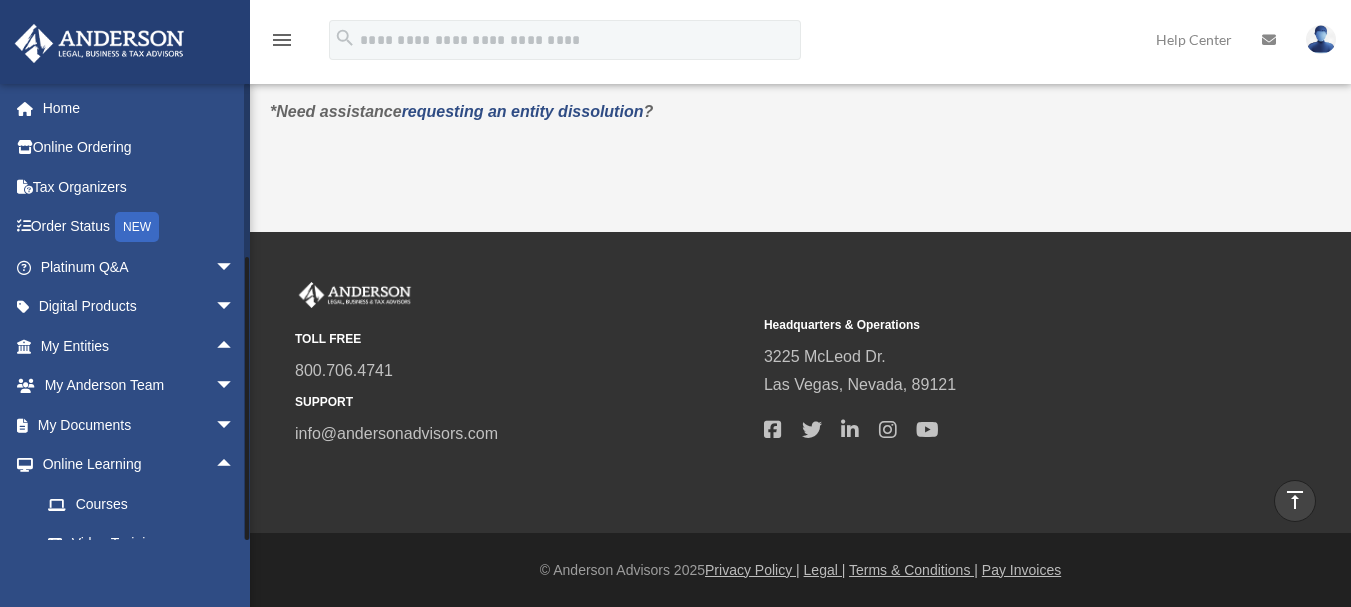 scroll, scrollTop: 147, scrollLeft: 0, axis: vertical 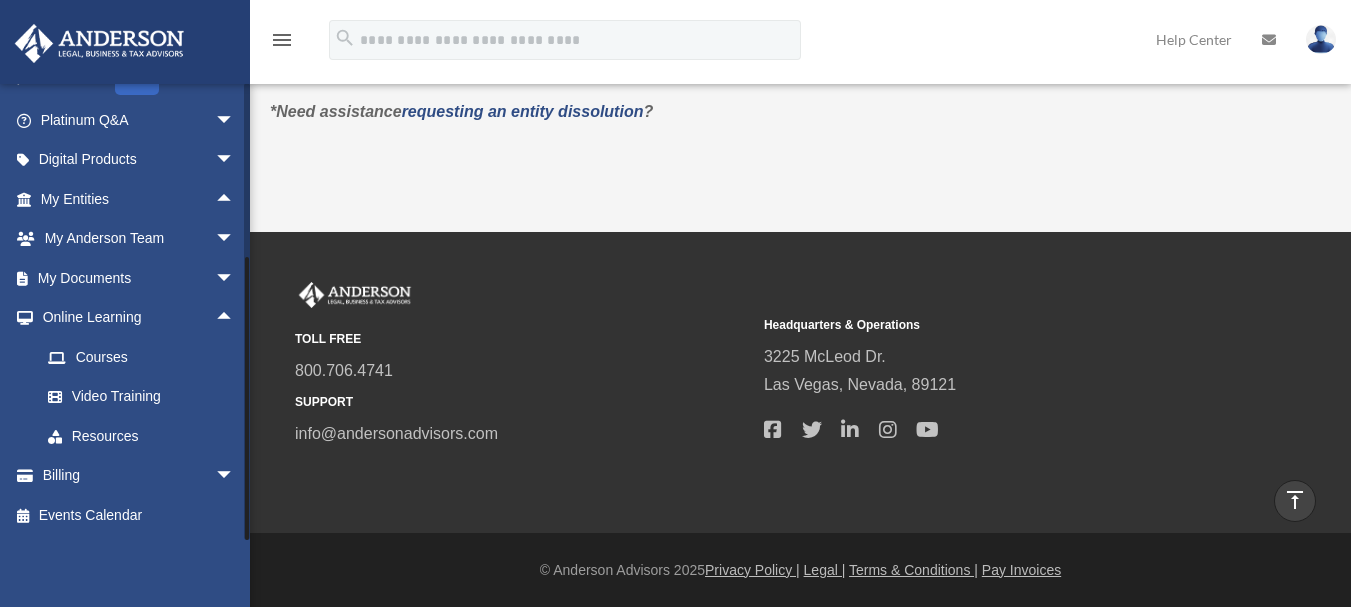 drag, startPoint x: 245, startPoint y: 489, endPoint x: 245, endPoint y: 530, distance: 41 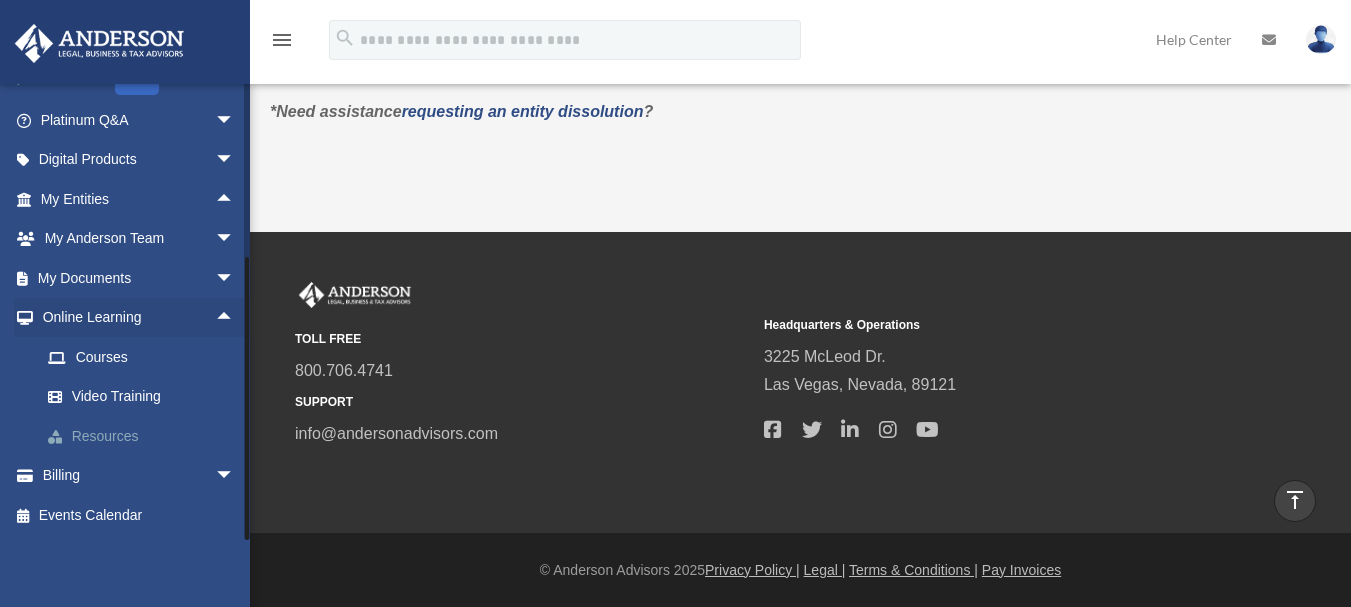click on "Resources" at bounding box center (146, 436) 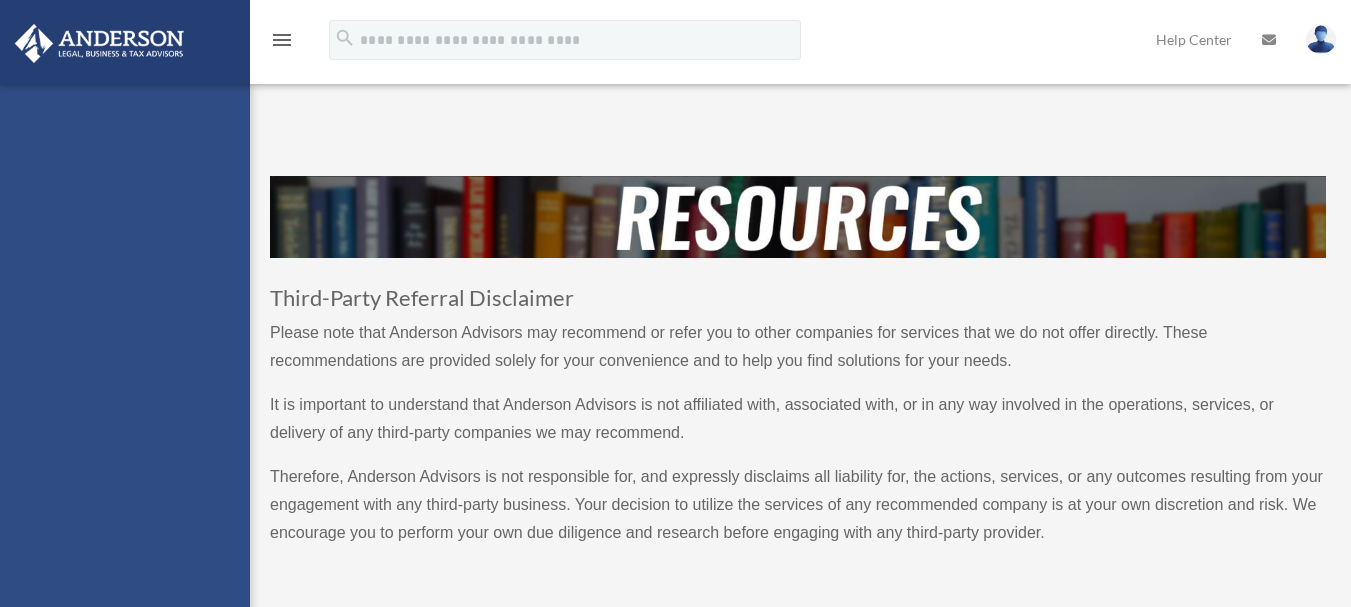 scroll, scrollTop: 0, scrollLeft: 0, axis: both 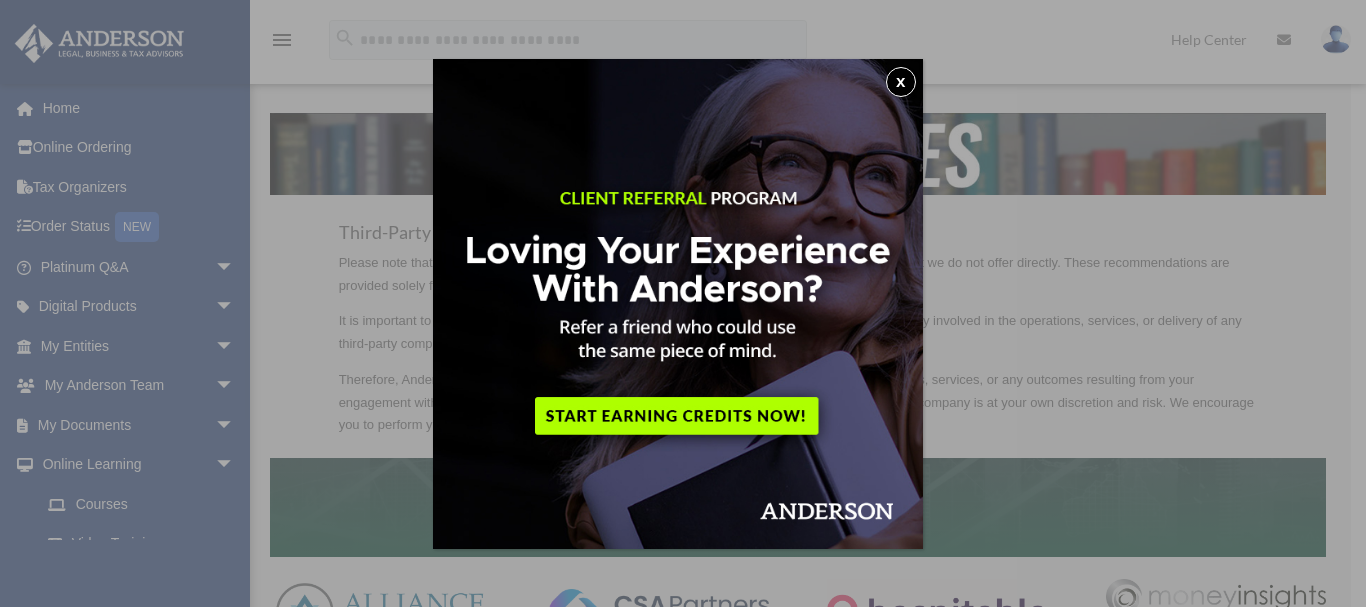 click on "x" at bounding box center (901, 82) 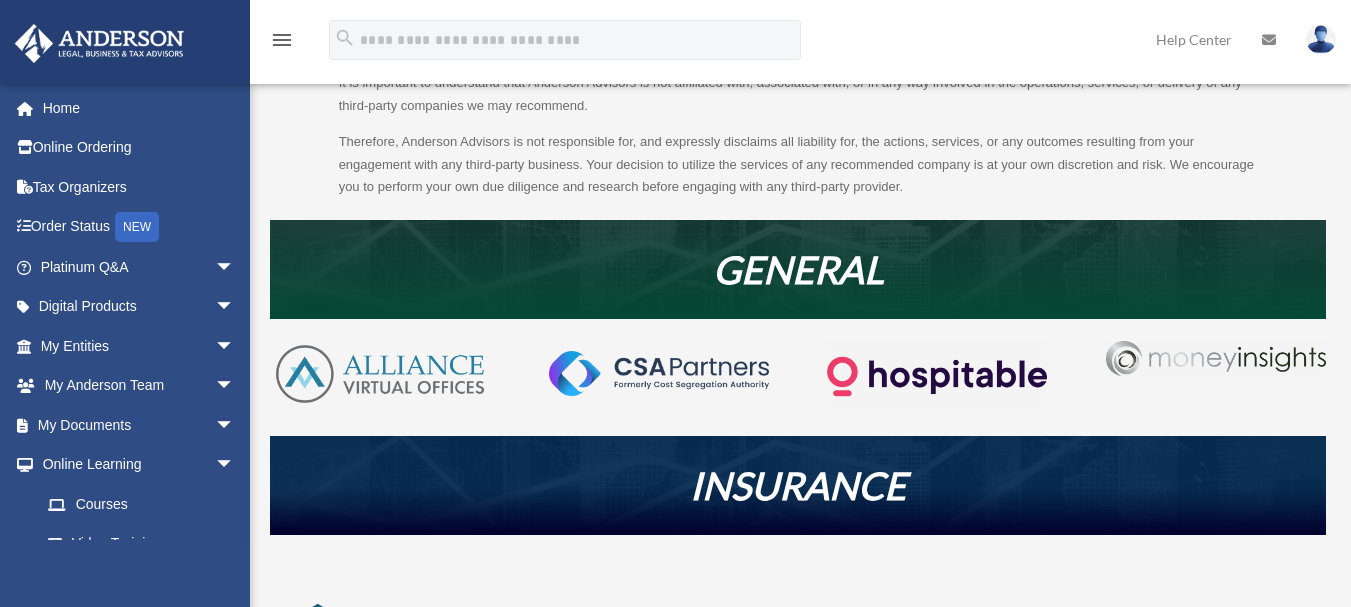 scroll, scrollTop: 277, scrollLeft: 0, axis: vertical 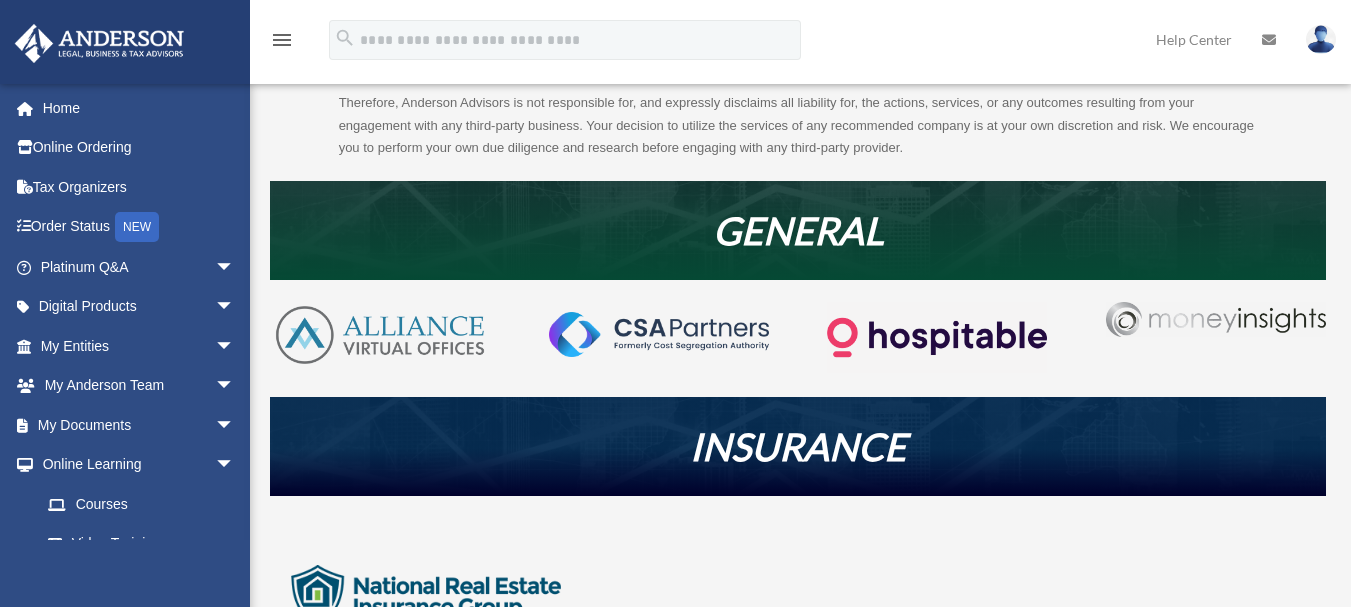click at bounding box center (937, 337) 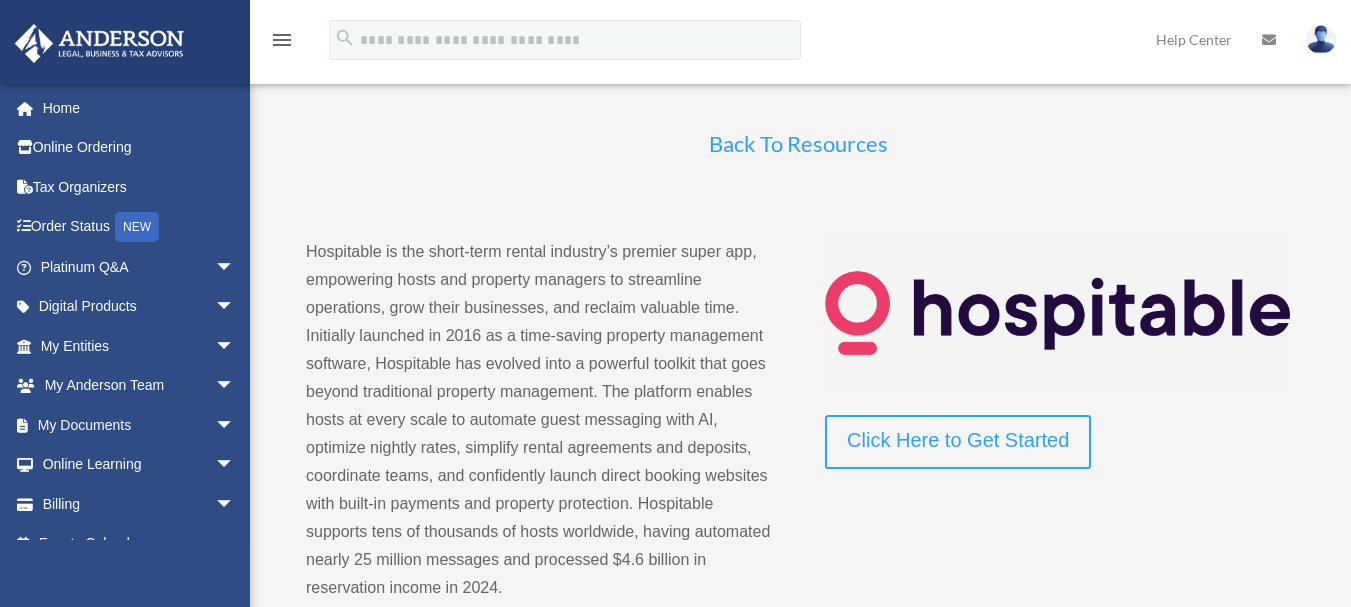 scroll, scrollTop: 0, scrollLeft: 0, axis: both 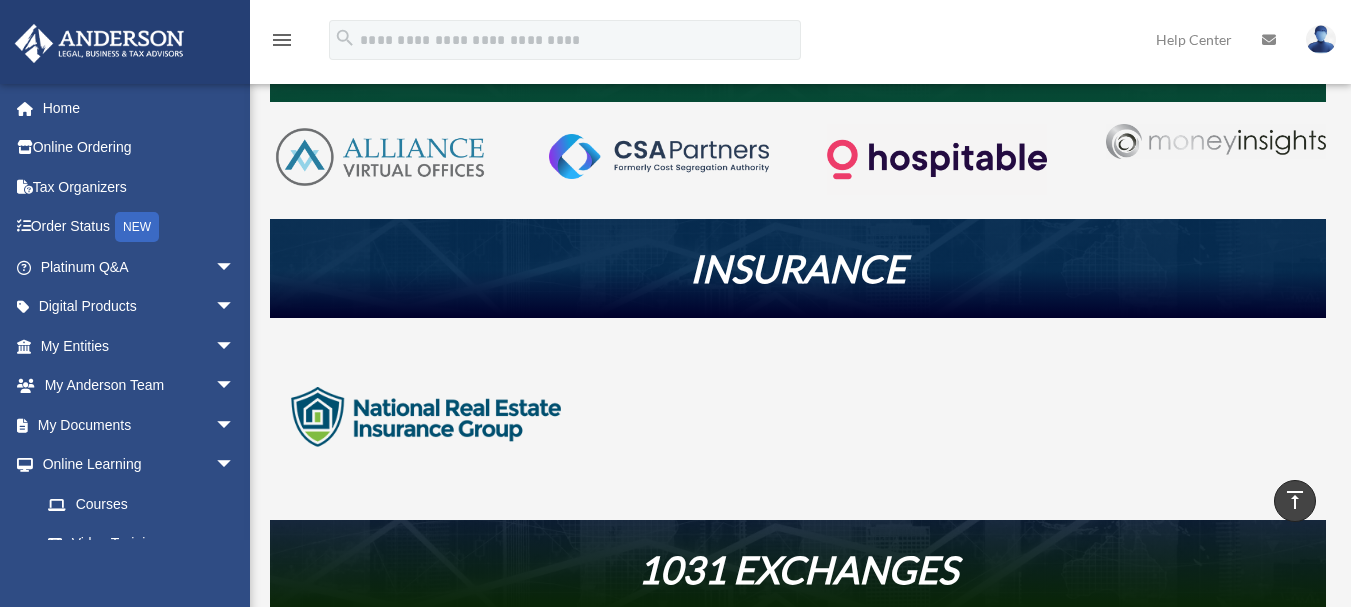 click at bounding box center (1216, 142) 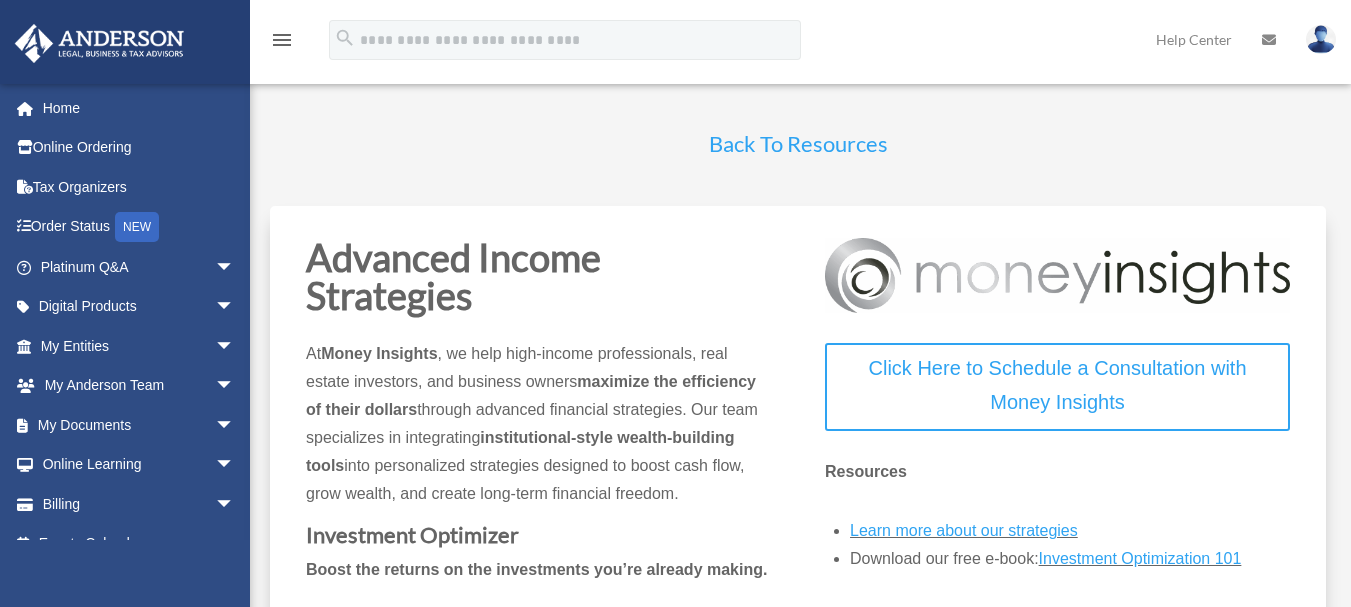 scroll, scrollTop: 0, scrollLeft: 0, axis: both 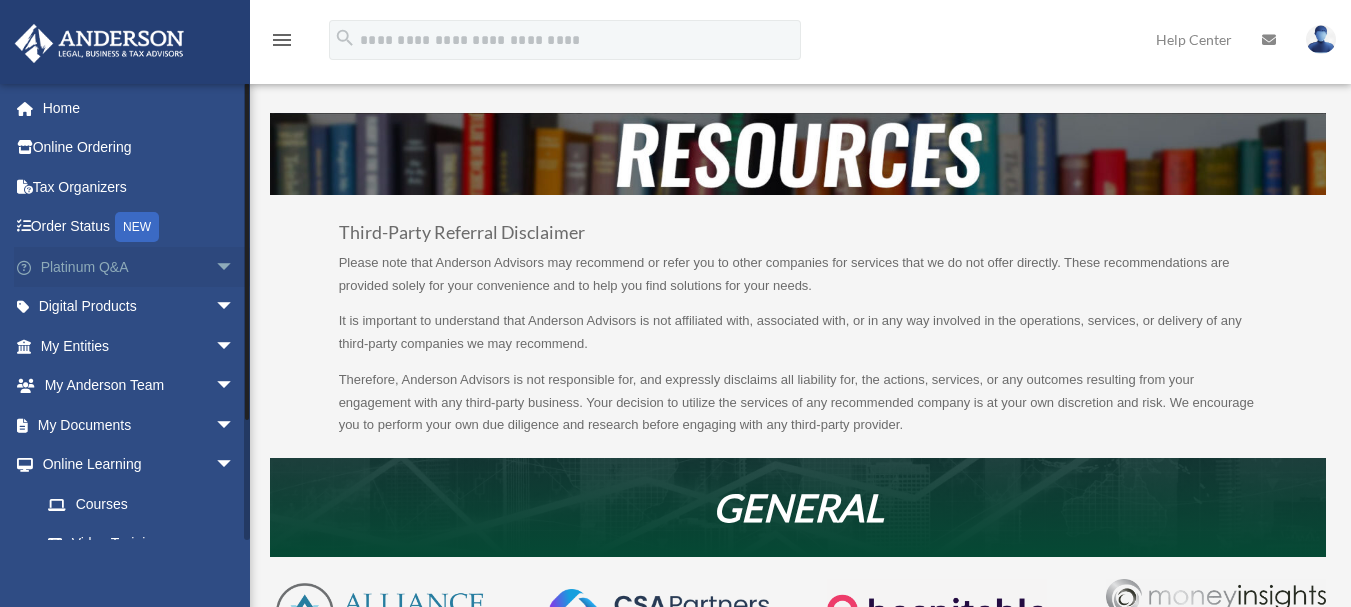 click on "arrow_drop_down" at bounding box center [235, 267] 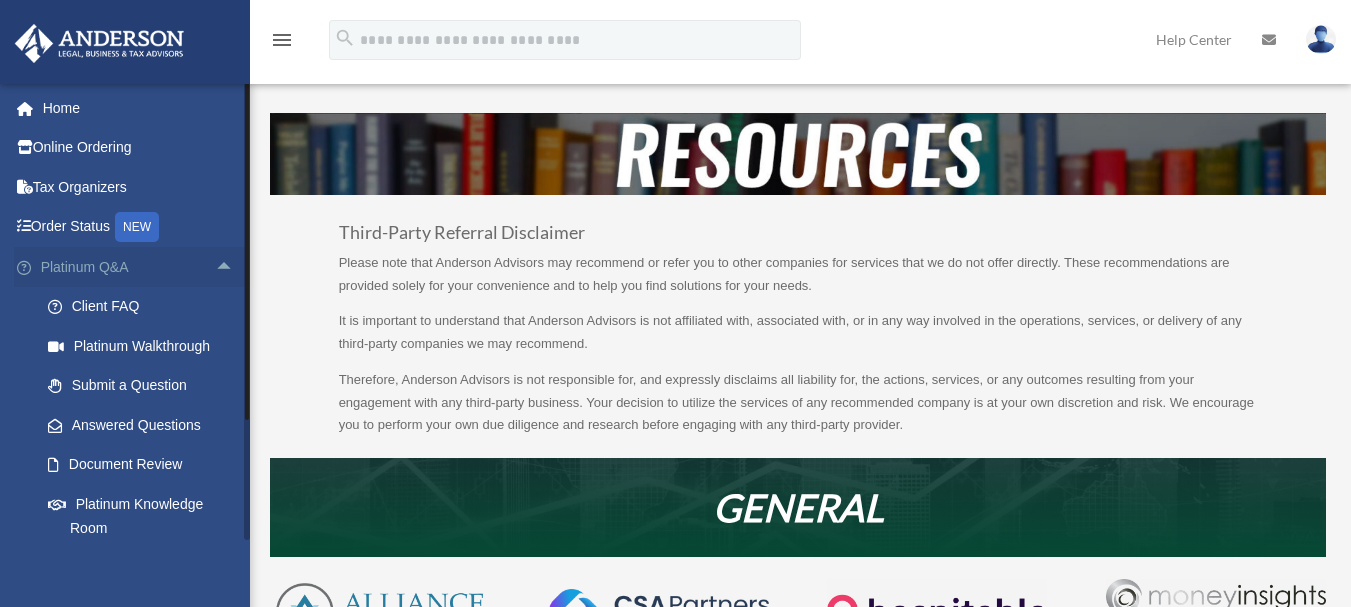 click on "arrow_drop_up" at bounding box center (235, 267) 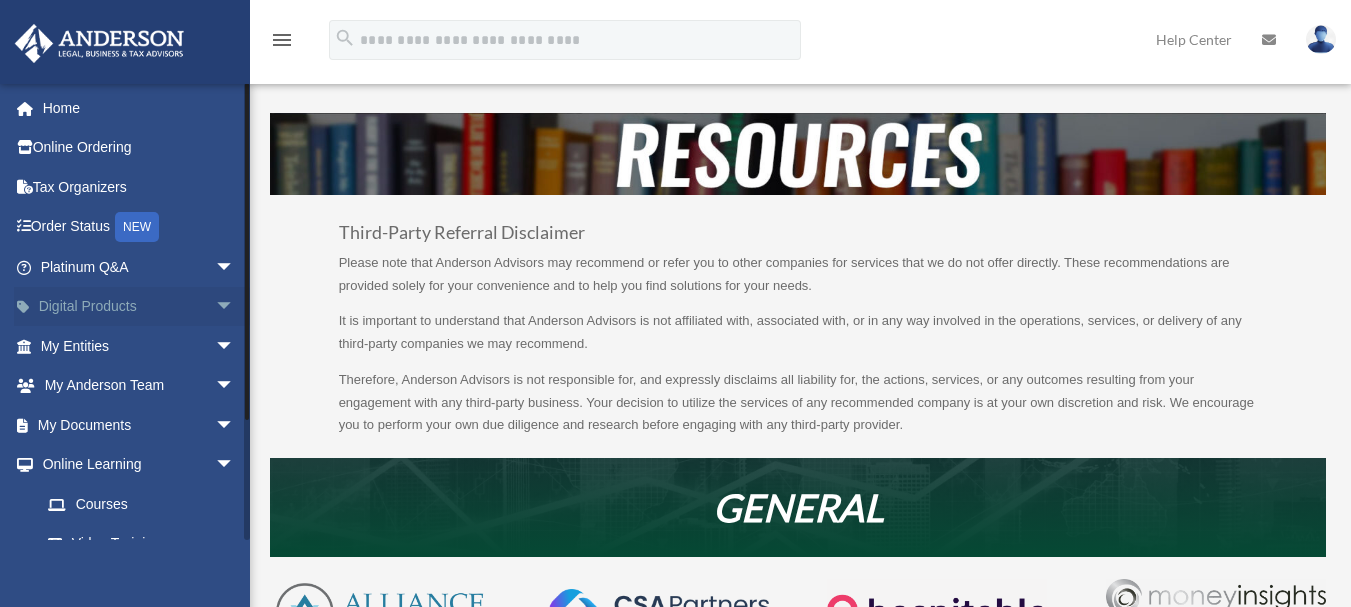 click on "arrow_drop_down" at bounding box center [235, 307] 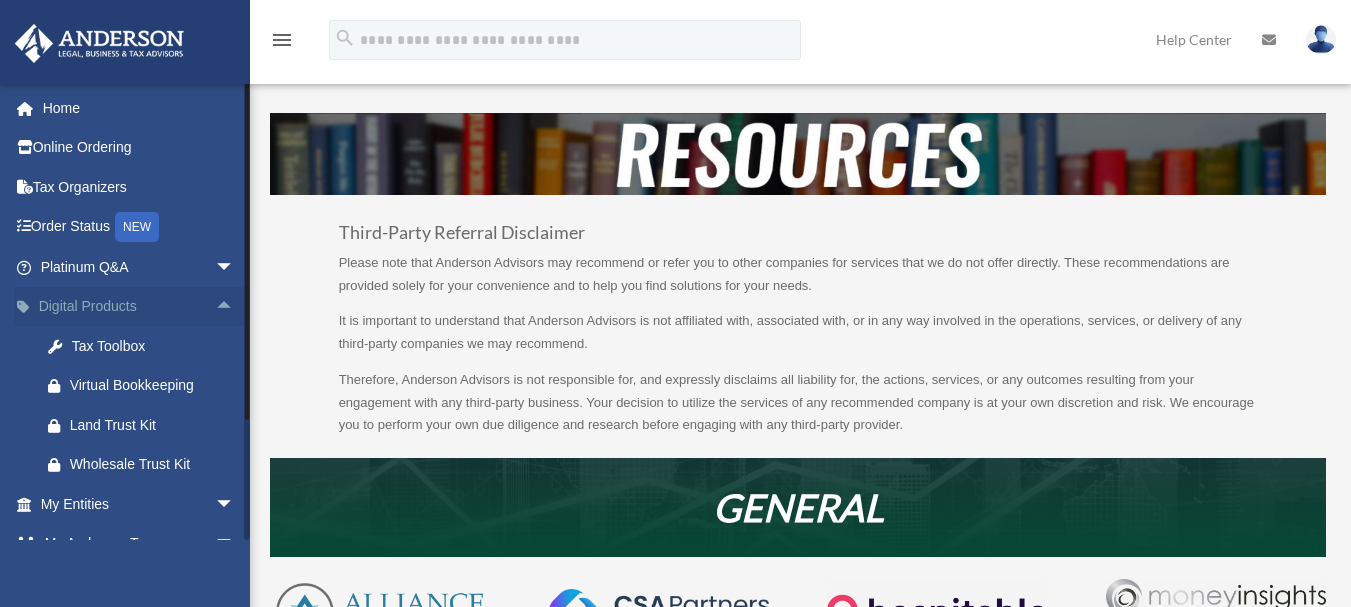 click on "arrow_drop_up" at bounding box center [235, 307] 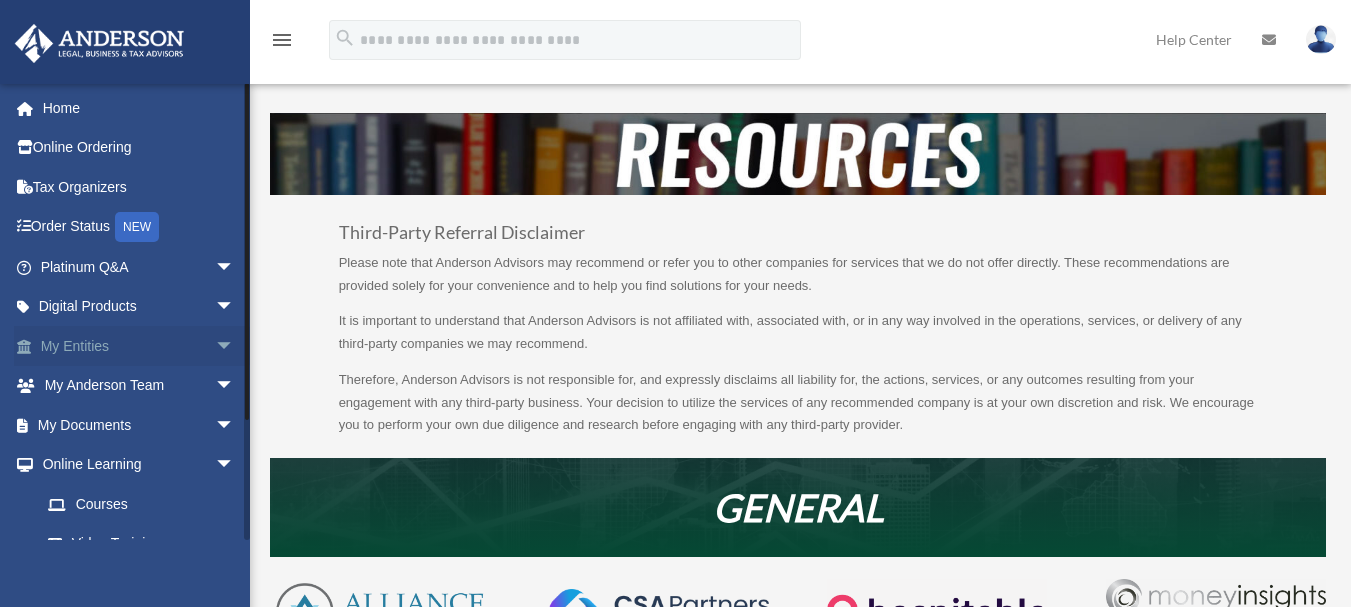click on "arrow_drop_down" at bounding box center (235, 346) 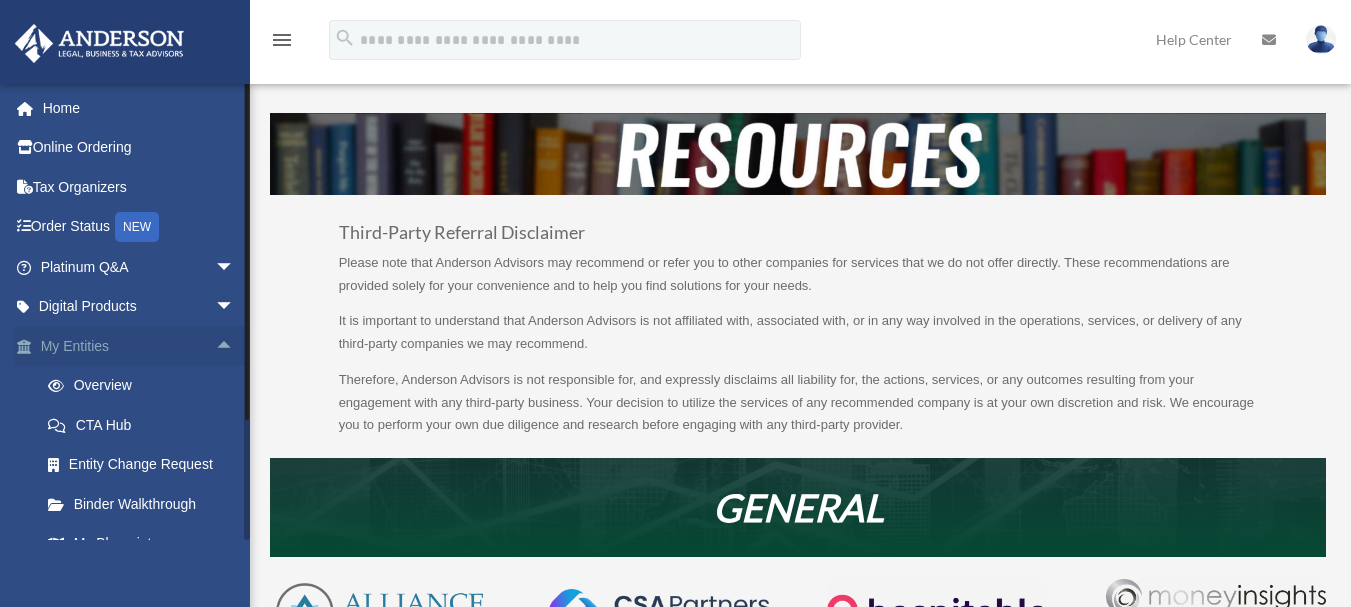 click on "arrow_drop_up" at bounding box center (235, 346) 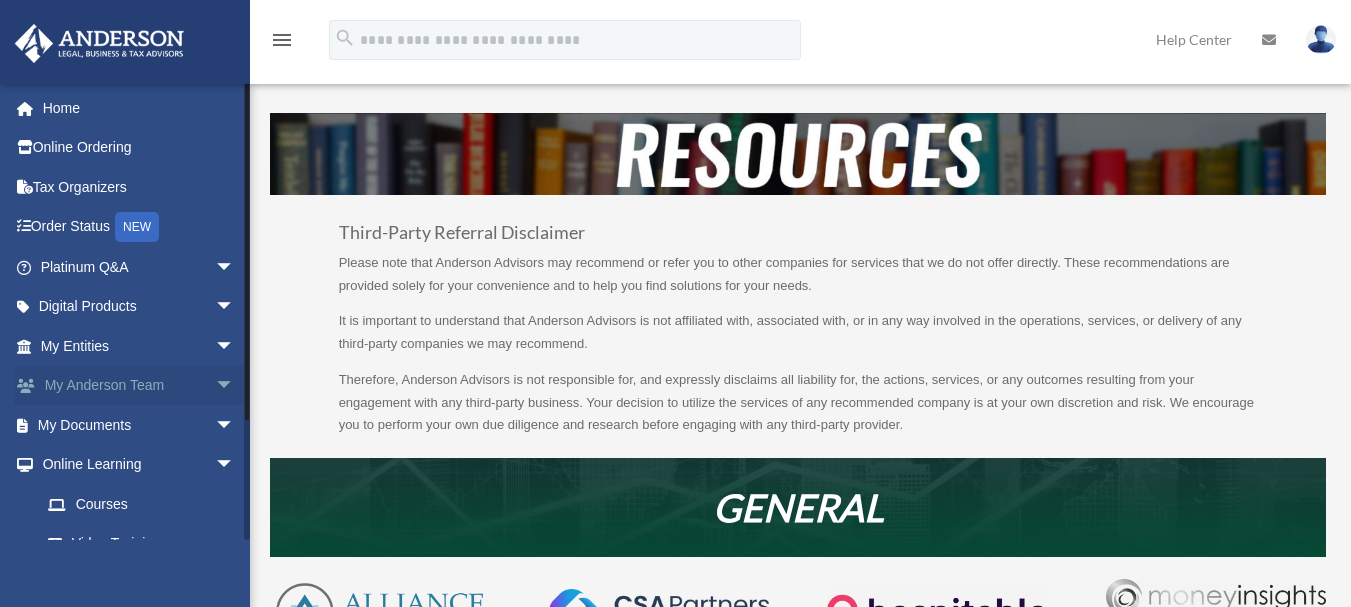 click on "arrow_drop_down" at bounding box center [235, 386] 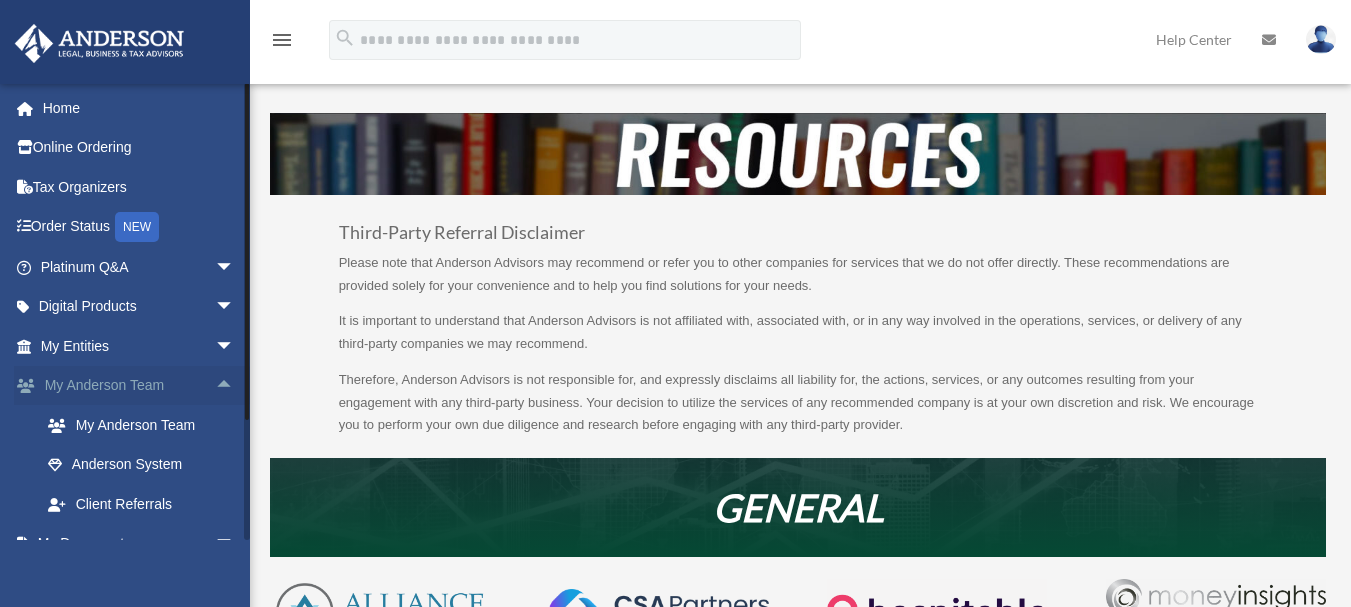 click on "arrow_drop_up" at bounding box center (235, 386) 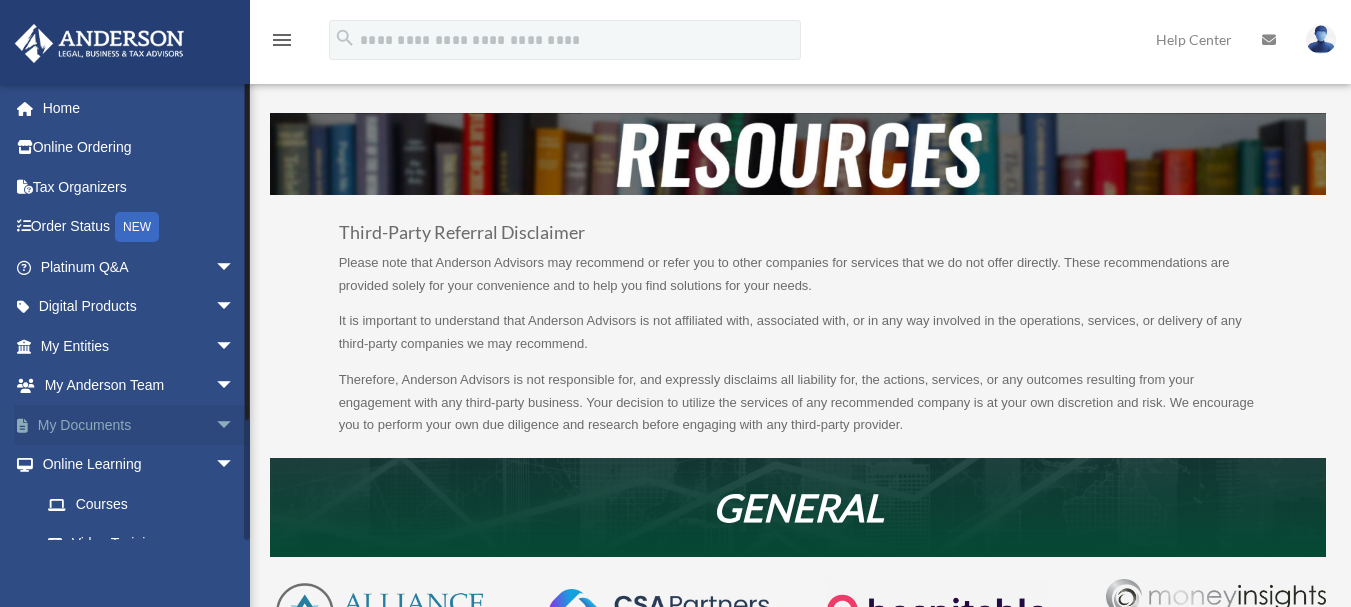 click on "arrow_drop_down" at bounding box center [235, 425] 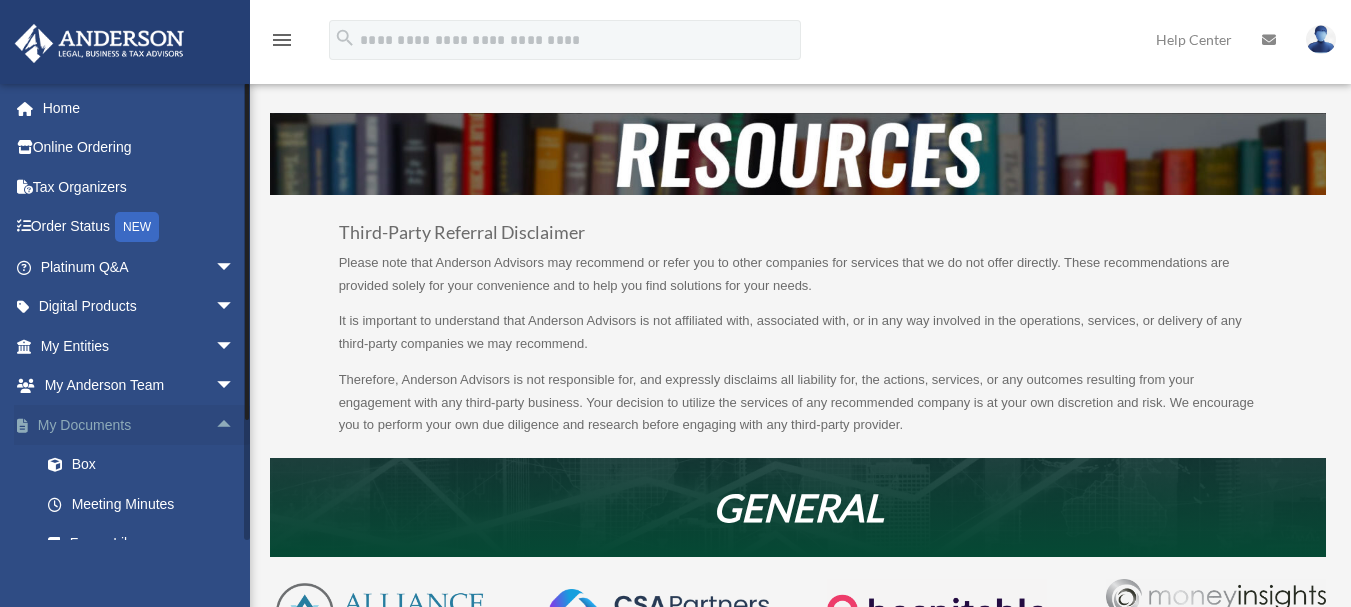 click on "arrow_drop_up" at bounding box center (235, 425) 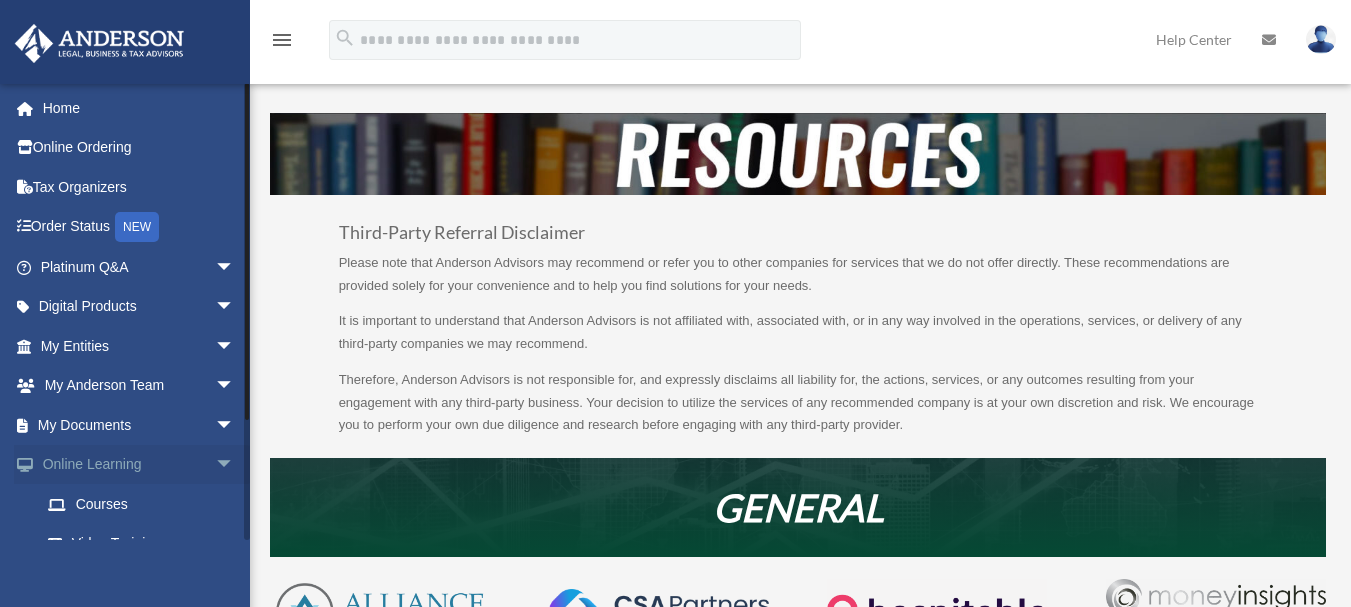 click on "arrow_drop_down" at bounding box center [235, 465] 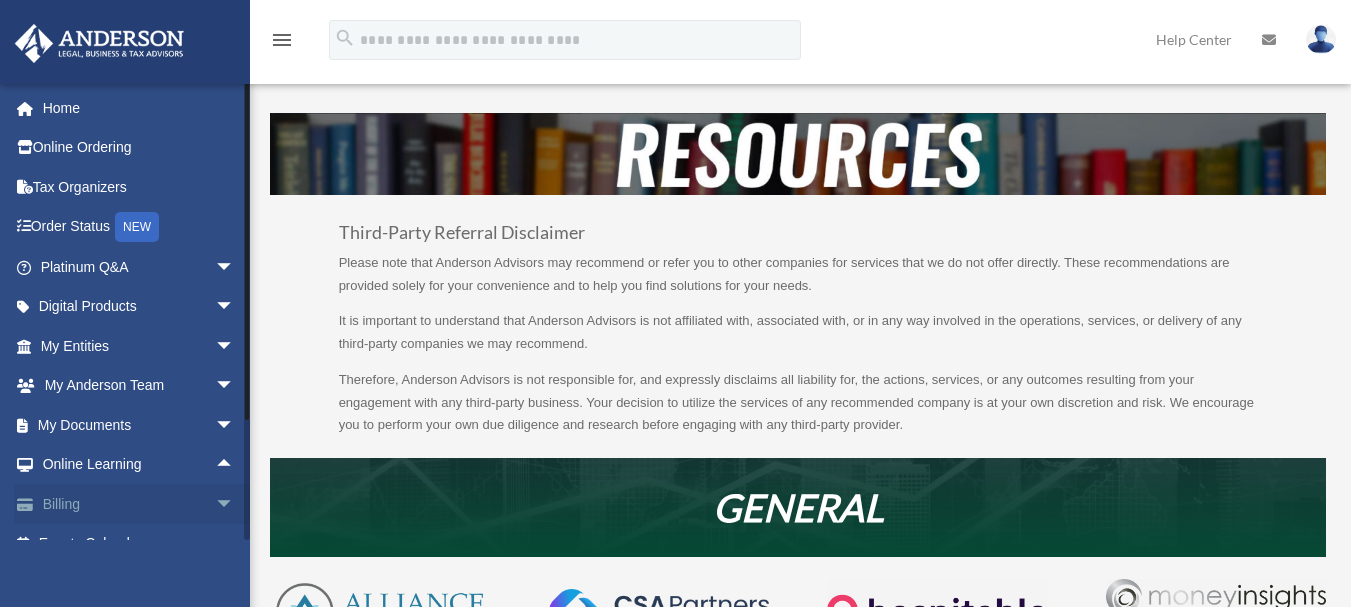 click on "arrow_drop_down" at bounding box center [235, 504] 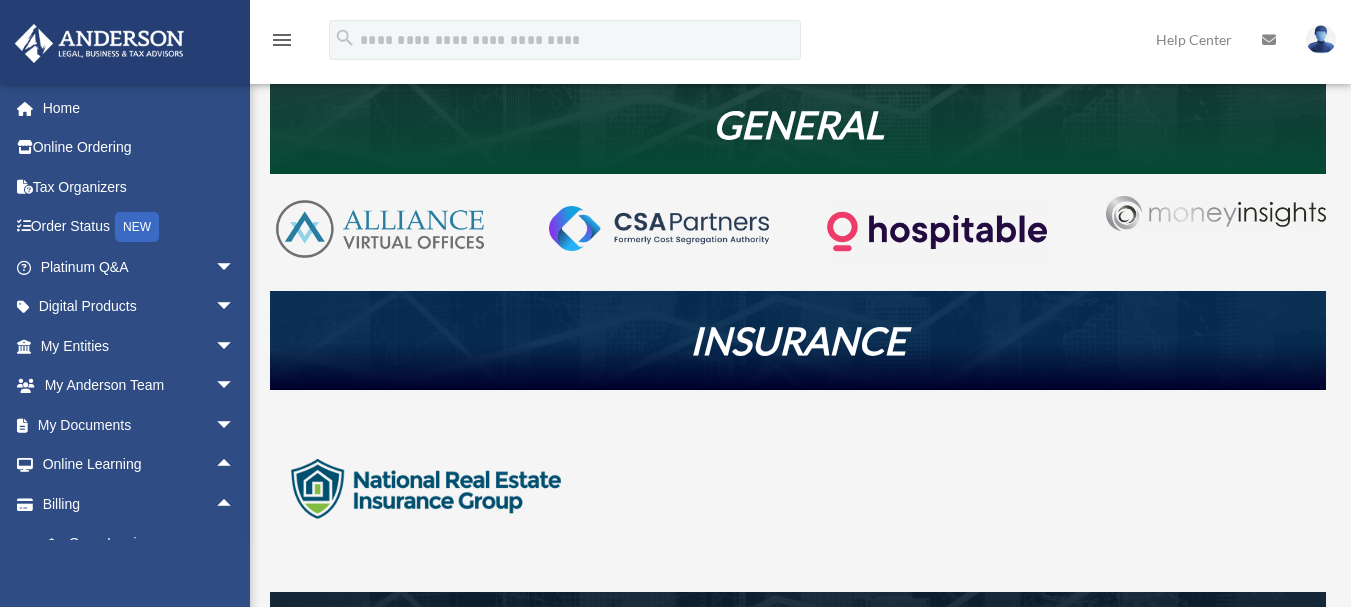 scroll, scrollTop: 392, scrollLeft: 0, axis: vertical 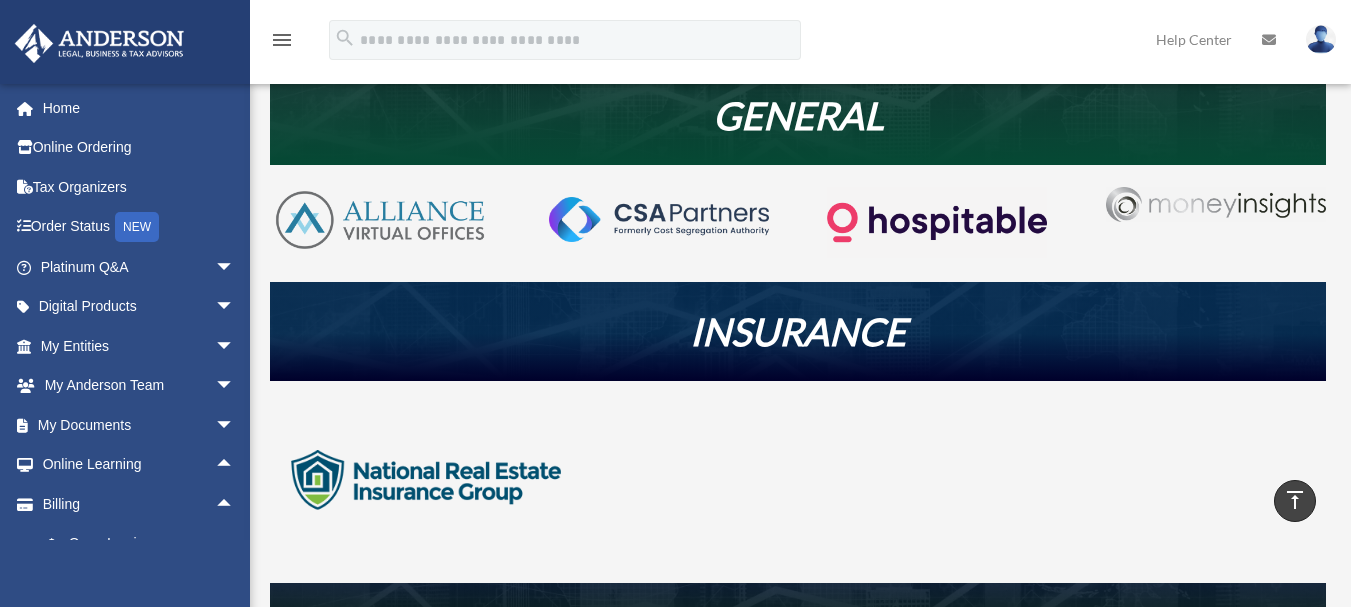 drag, startPoint x: 253, startPoint y: 444, endPoint x: 253, endPoint y: 511, distance: 67 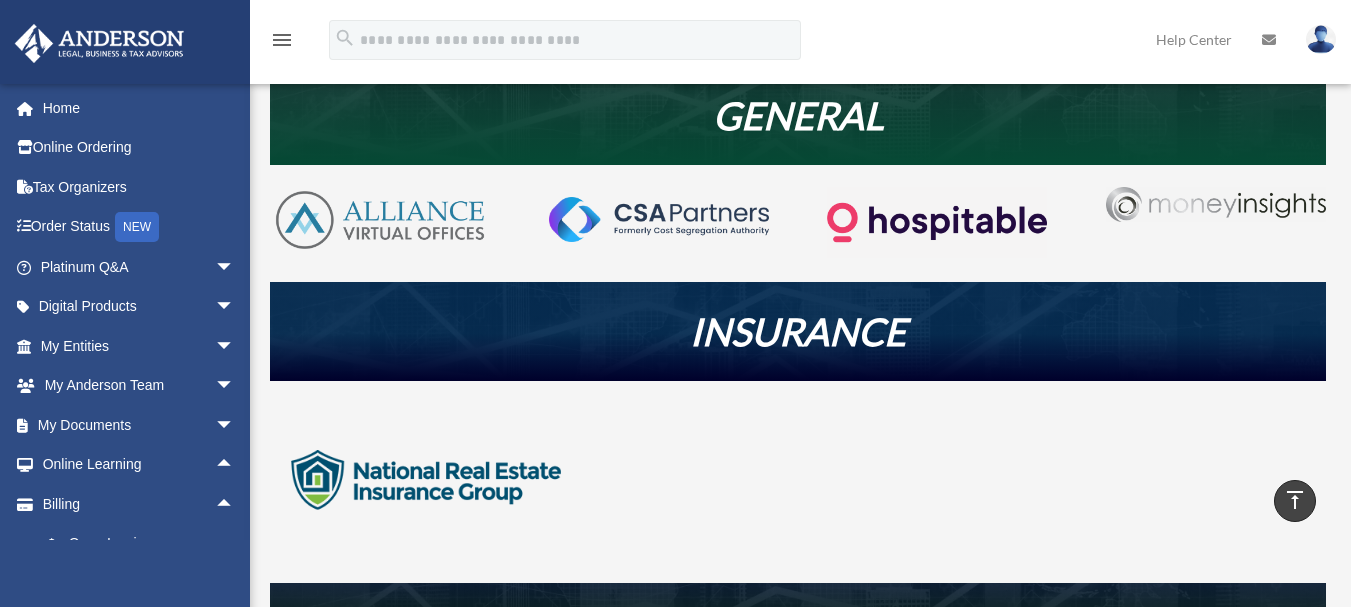 click on "prophecylives@gmail.com
Sign Out
prophecylives@gmail.com
Home
Online Ordering
Tax Organizers
Order Status  NEW
Platinum Q&A arrow_drop_down
Client FAQ
Platinum Walkthrough
Submit a Question
Answered Questions
Document Review
Platinum Knowledge Room
Tax & Bookkeeping Packages
Land Trust & Deed Forum
Portal Feedback
Digital Products arrow_drop_down
Tax Toolbox
Virtual Bookkeeping
Land Trust Kit
Wholesale Trust Kit
My Entities arrow_drop_down
Overview
CTA Hub
Entity Change Request
Binder Walkthrough
My Blueprint
Tax Due Dates
My Anderson Team arrow_drop_down
My Anderson Team
Anderson System
Client Referrals
My Documents arrow_drop_down
Box
Meeting Minutes
Notarize" at bounding box center (125, 386) 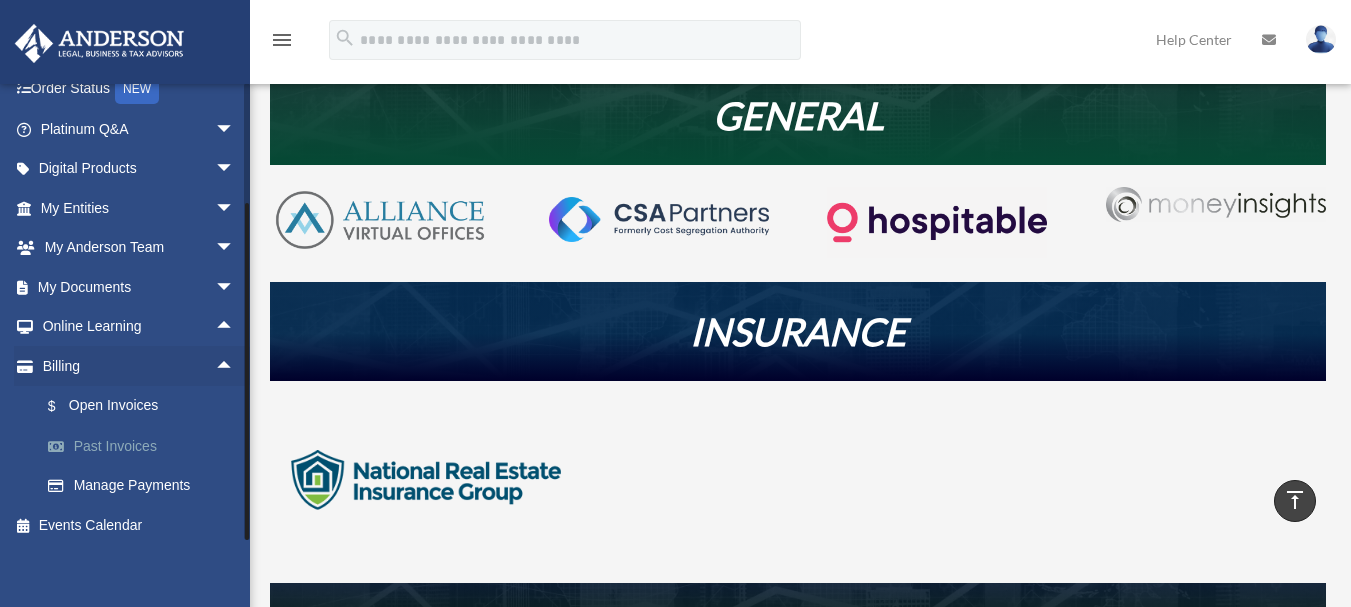 scroll, scrollTop: 148, scrollLeft: 0, axis: vertical 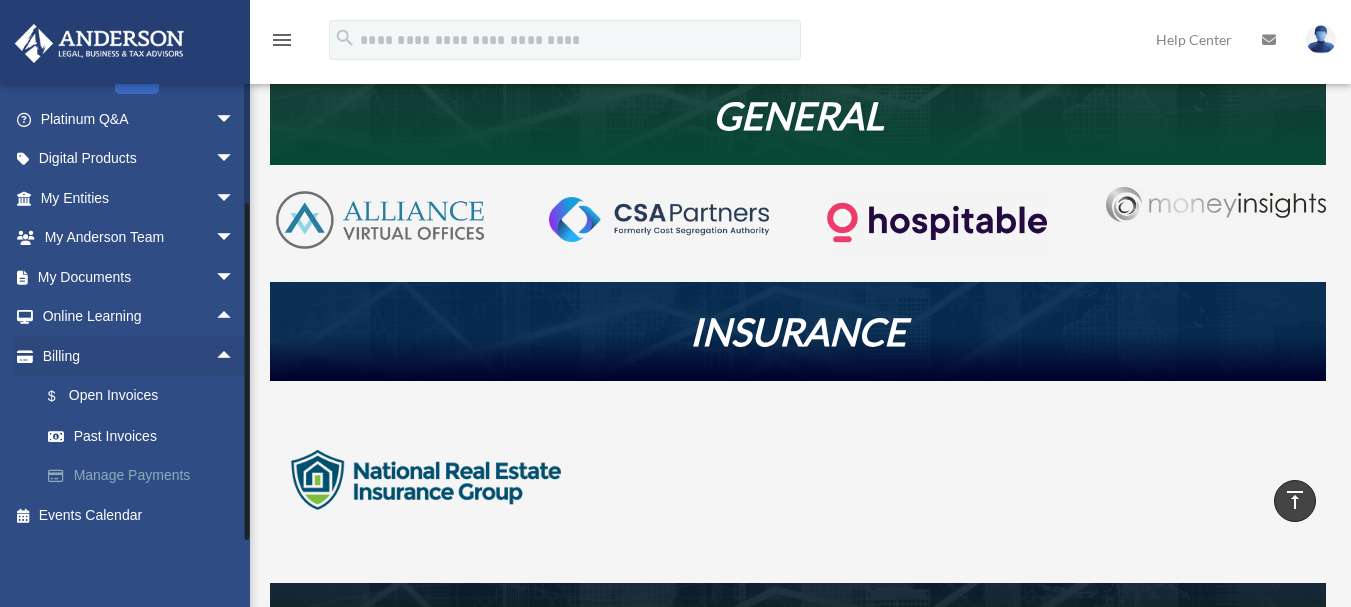 drag, startPoint x: 245, startPoint y: 295, endPoint x: 239, endPoint y: 474, distance: 179.10052 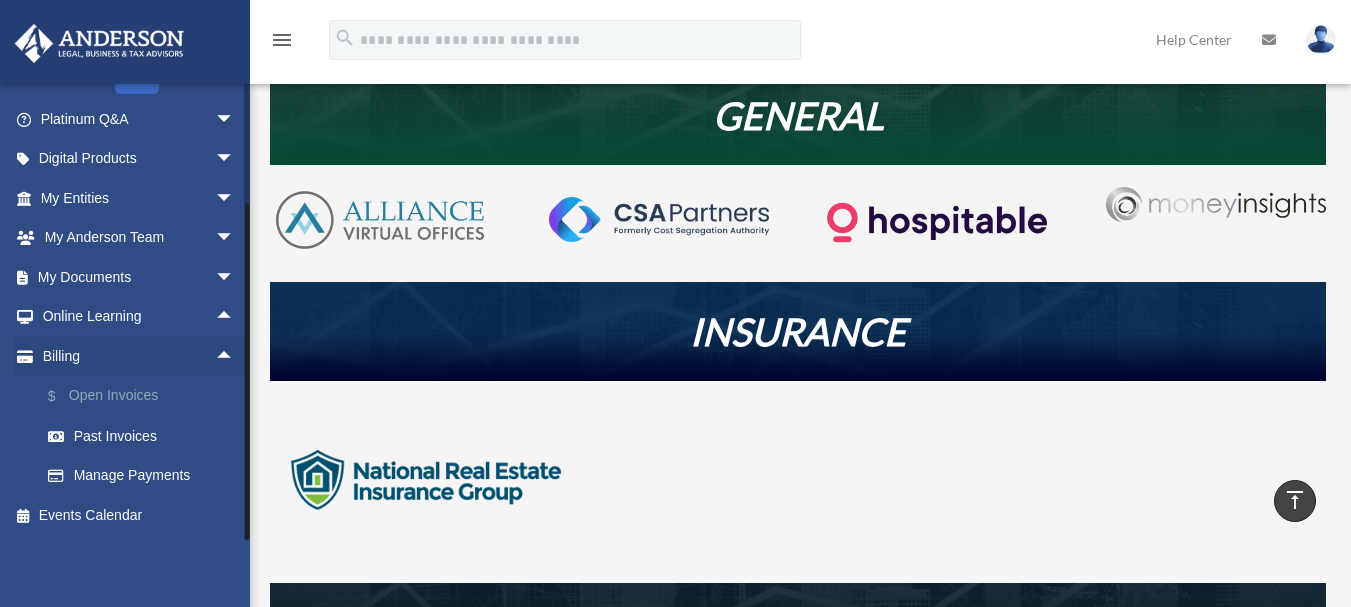 click on "$ Open Invoices" at bounding box center (146, 396) 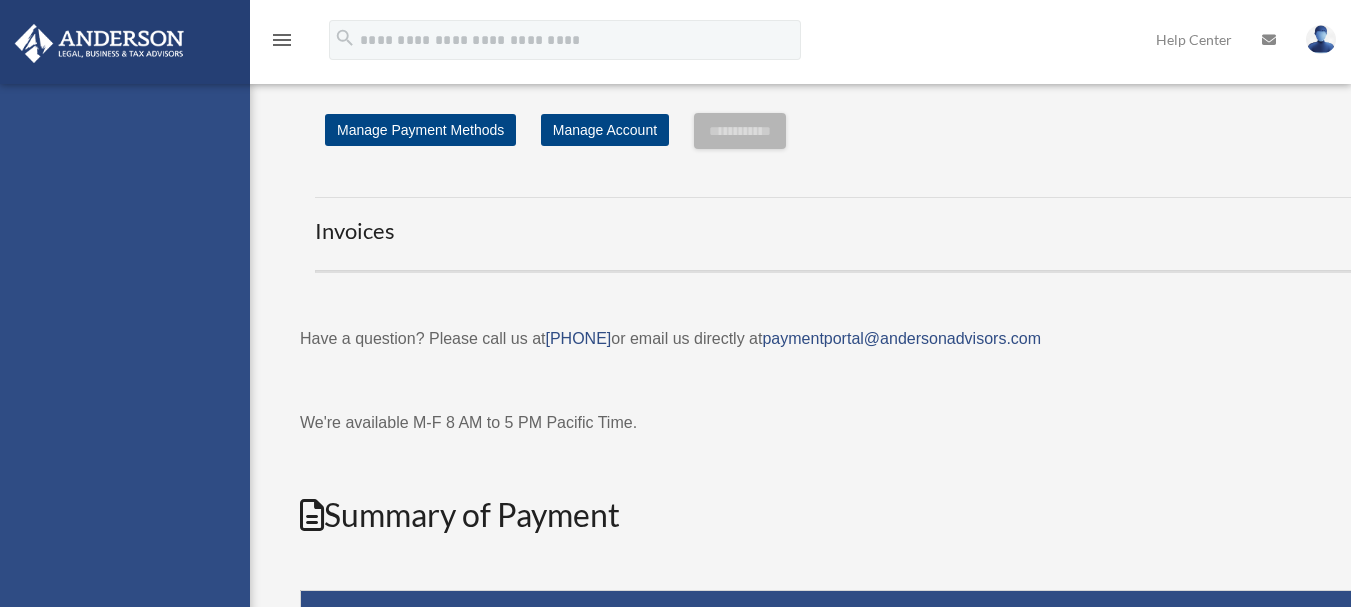 scroll, scrollTop: 0, scrollLeft: 0, axis: both 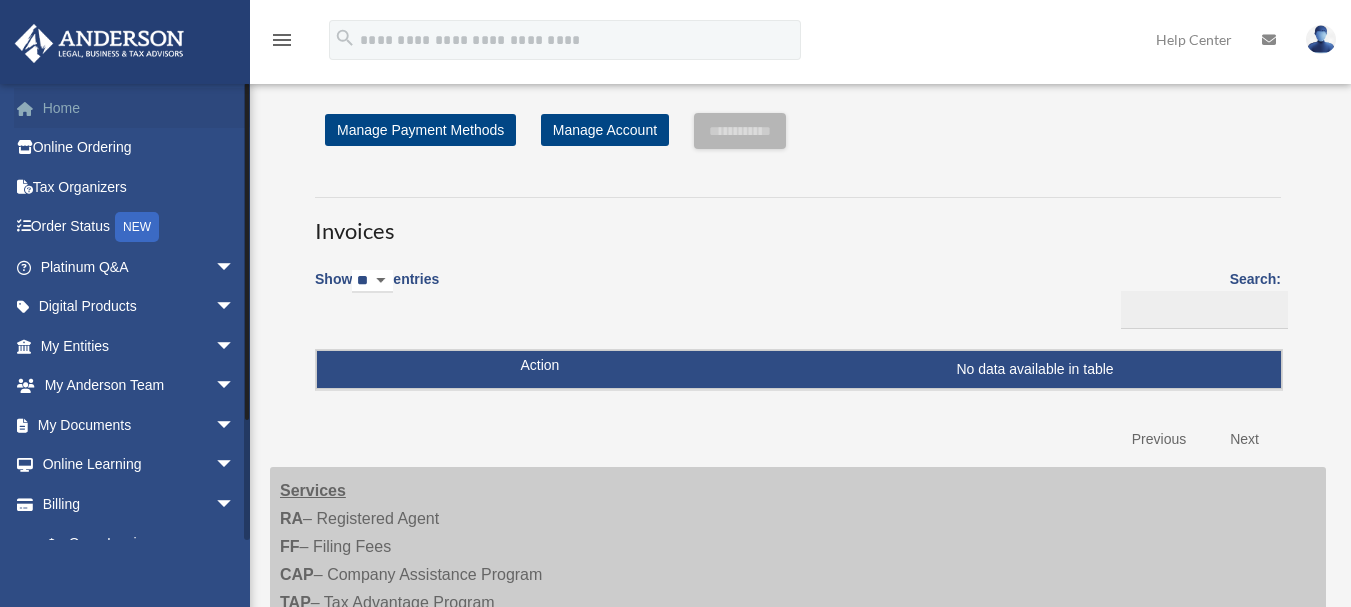 click on "Home" at bounding box center [139, 108] 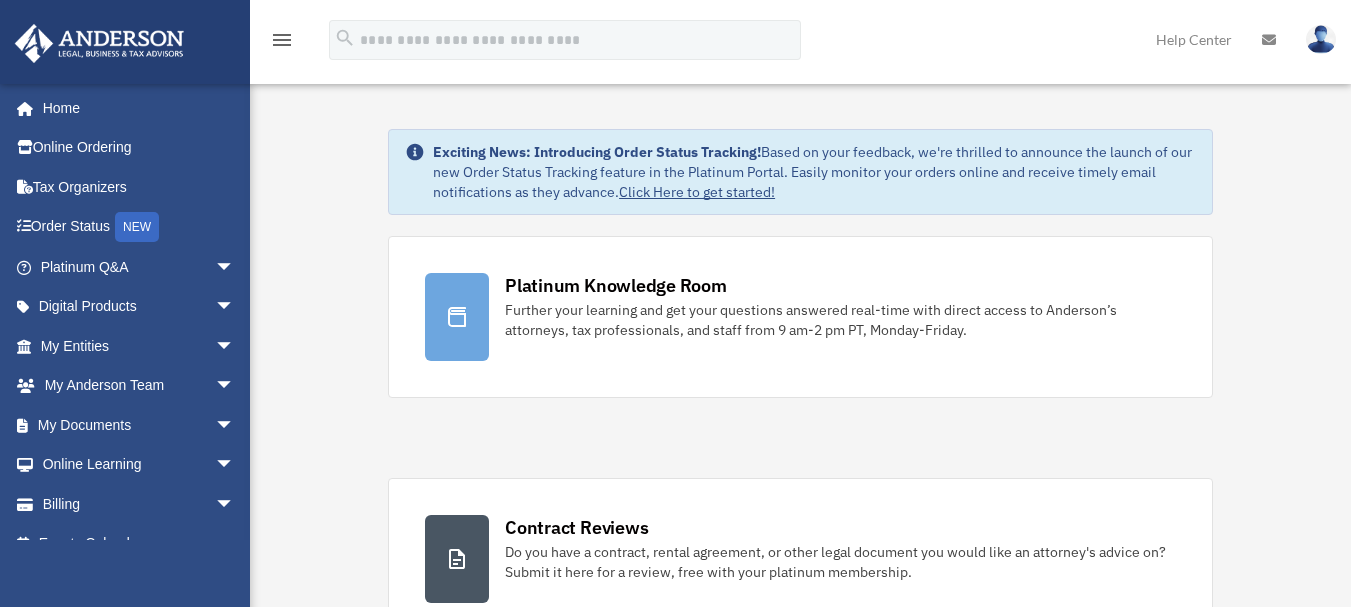 scroll, scrollTop: 531, scrollLeft: 0, axis: vertical 